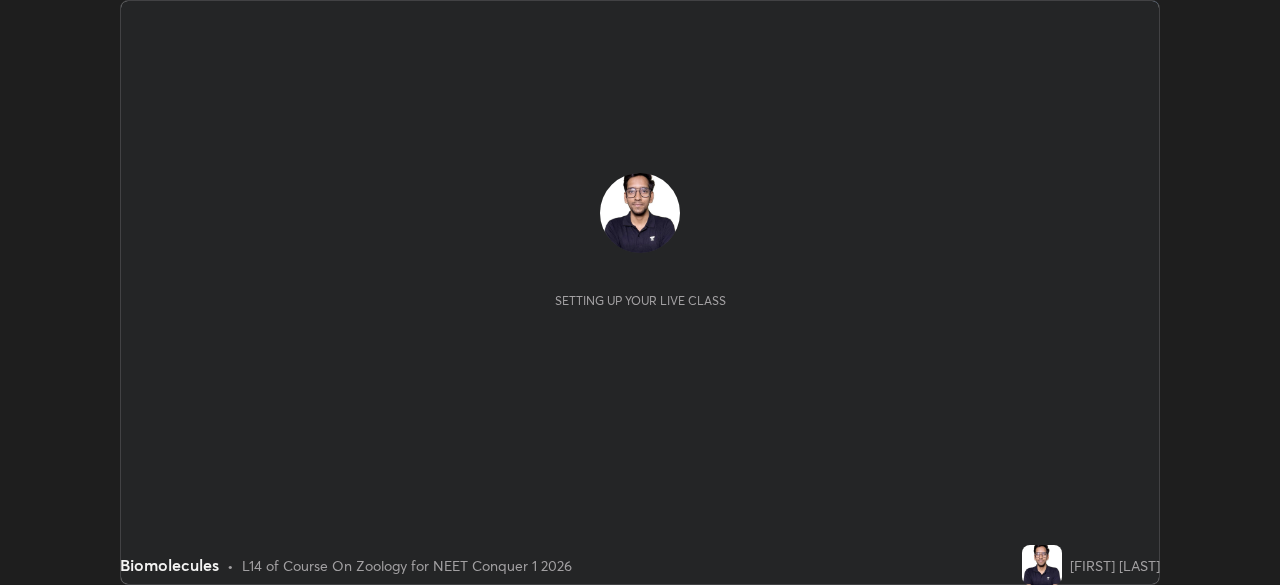 scroll, scrollTop: 0, scrollLeft: 0, axis: both 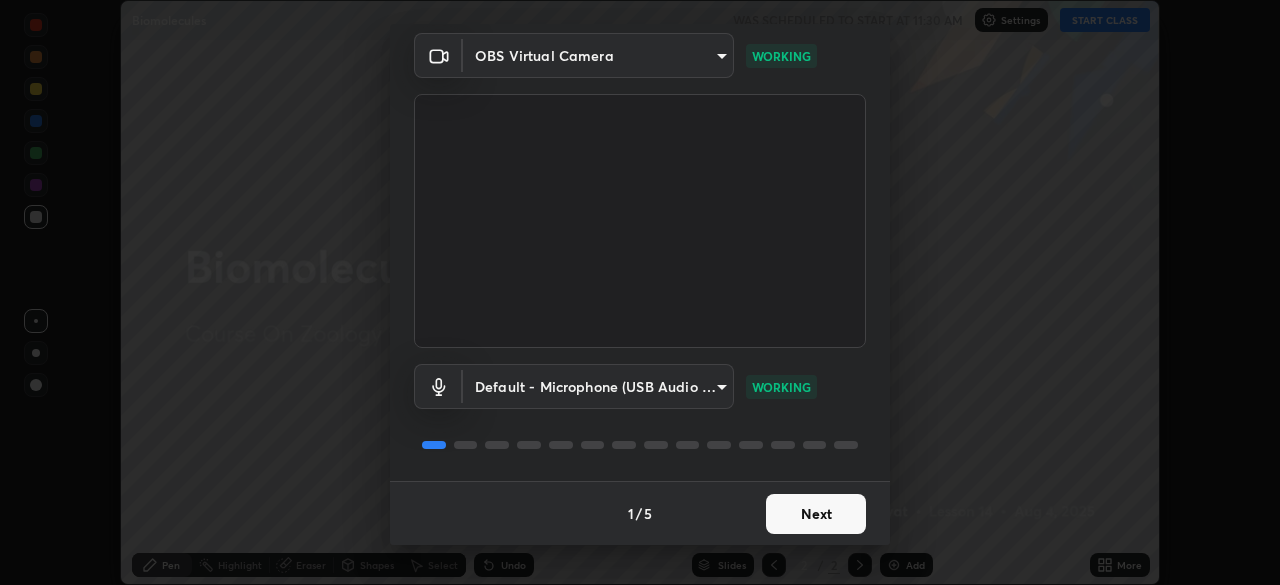 click on "Next" at bounding box center (816, 514) 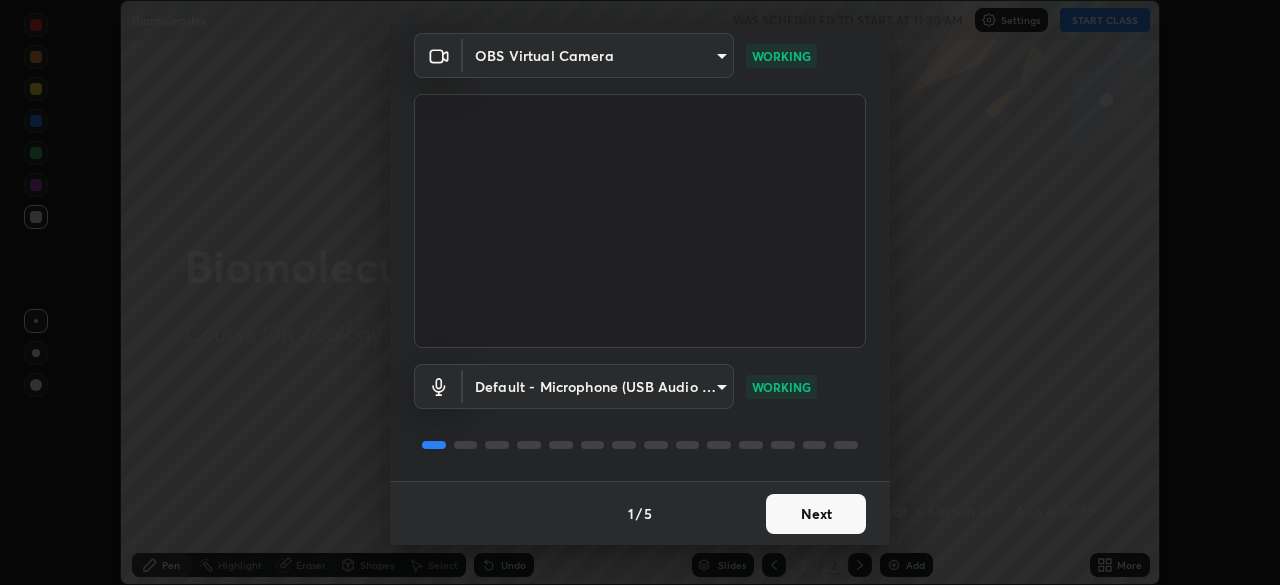 scroll, scrollTop: 0, scrollLeft: 0, axis: both 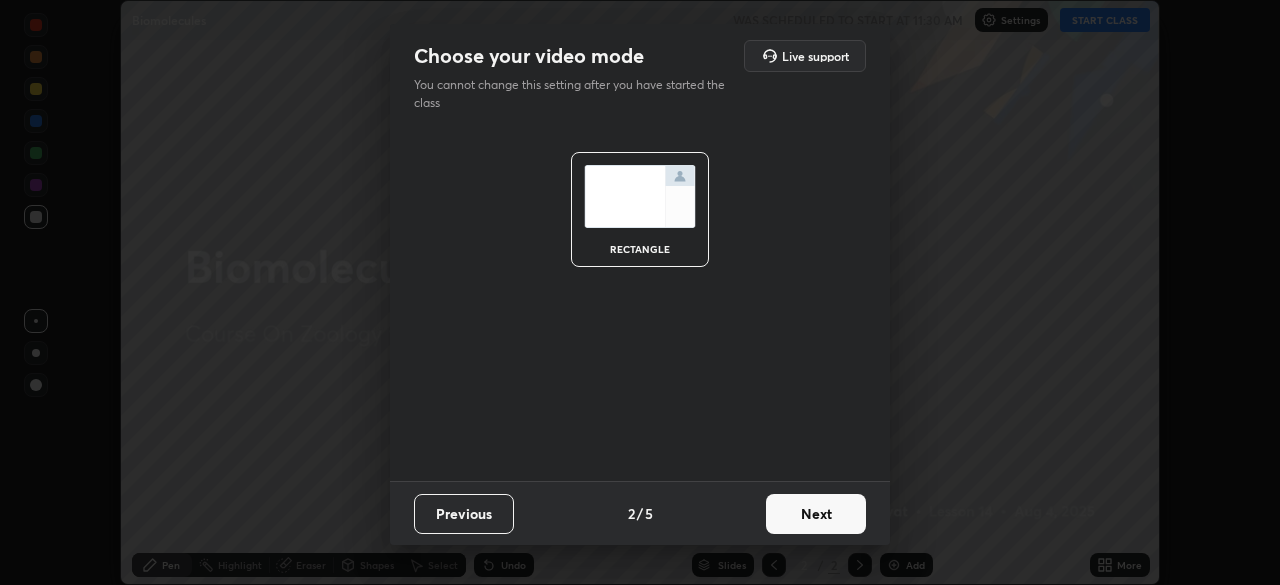 click on "Next" at bounding box center [816, 514] 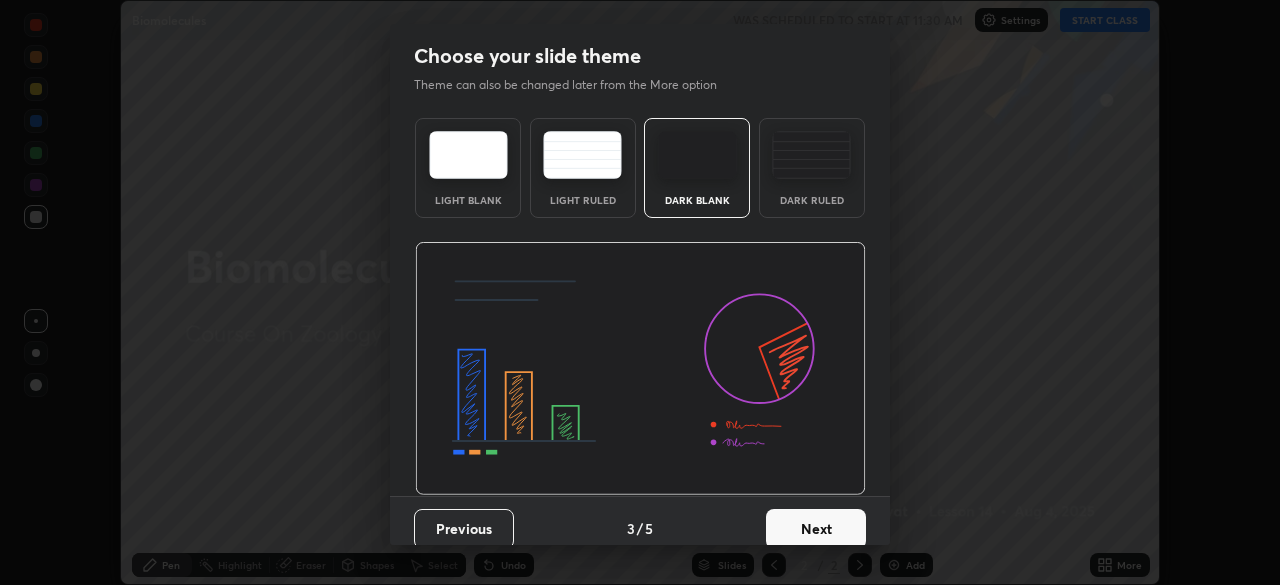 click on "Next" at bounding box center (816, 529) 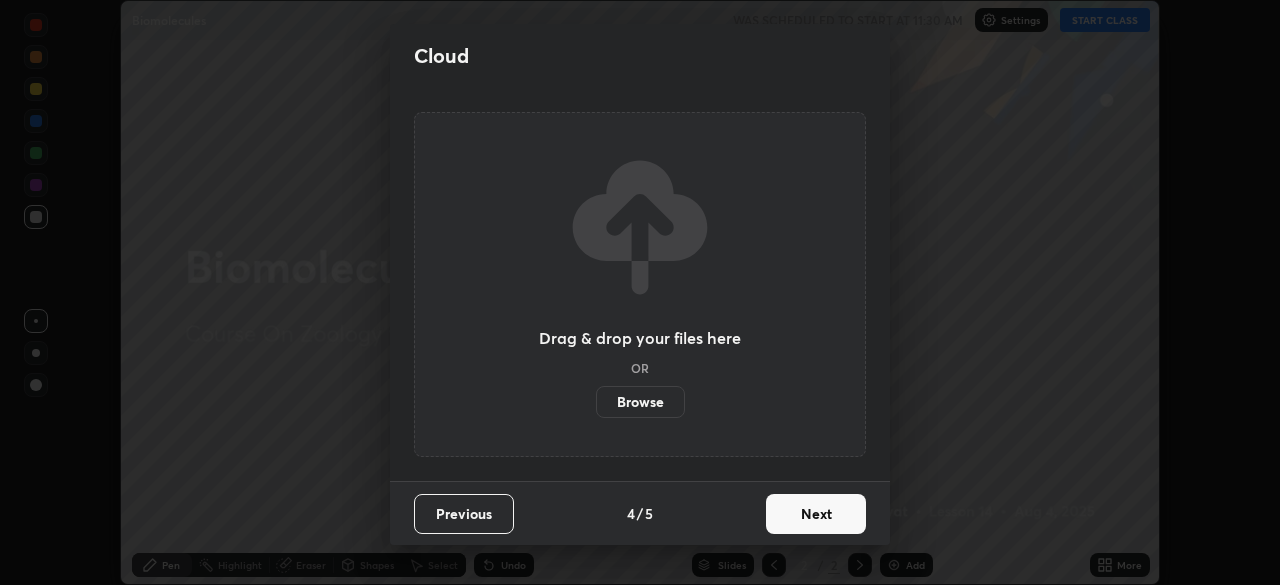 click on "Next" at bounding box center [816, 514] 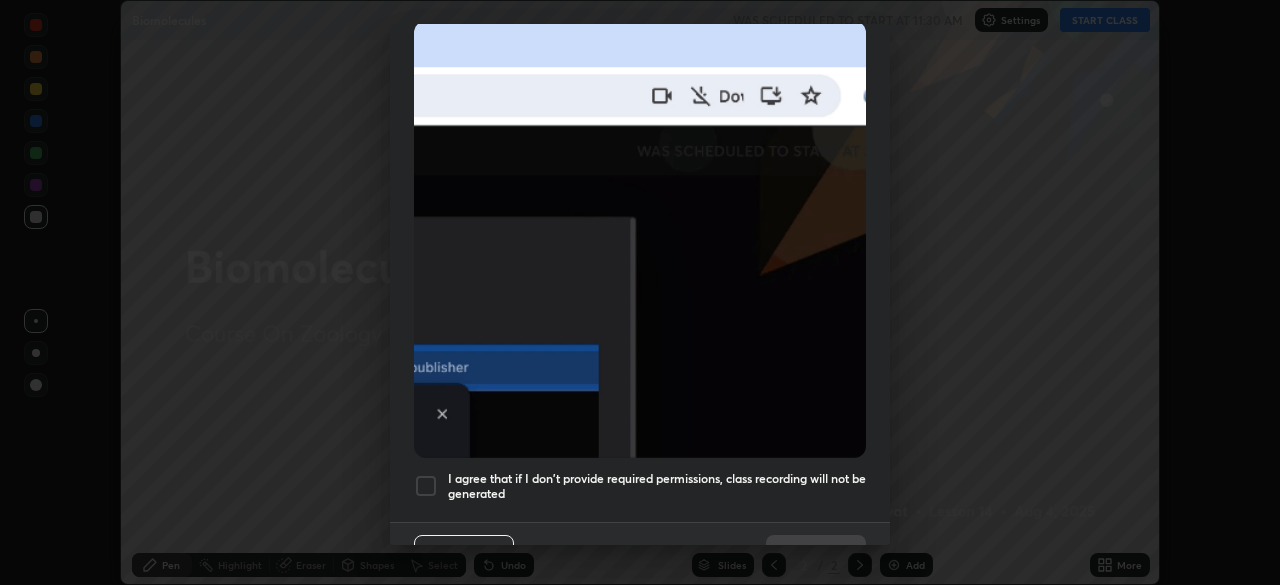 scroll, scrollTop: 437, scrollLeft: 0, axis: vertical 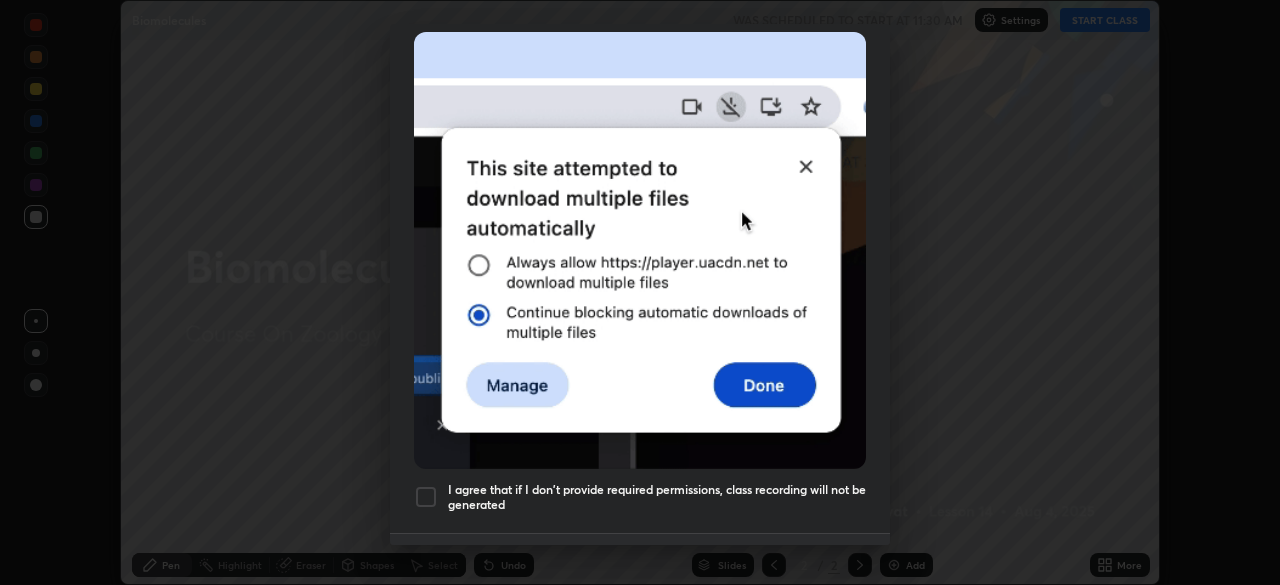 click at bounding box center (426, 497) 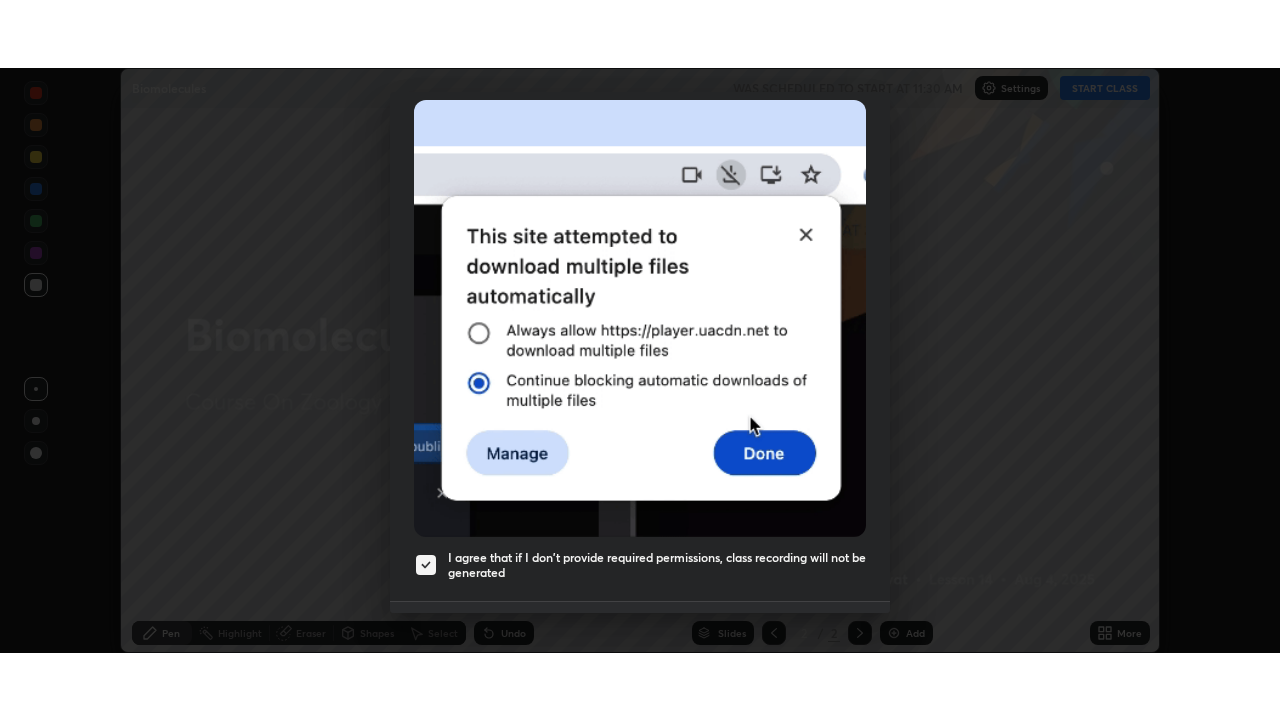 scroll, scrollTop: 479, scrollLeft: 0, axis: vertical 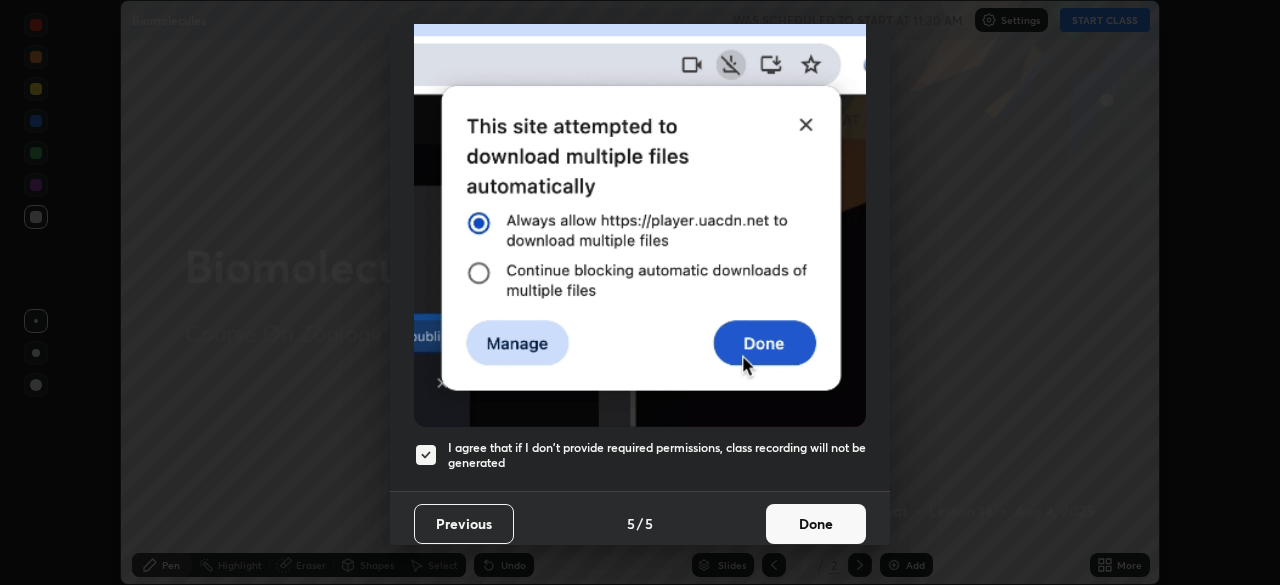 click on "Done" at bounding box center [816, 524] 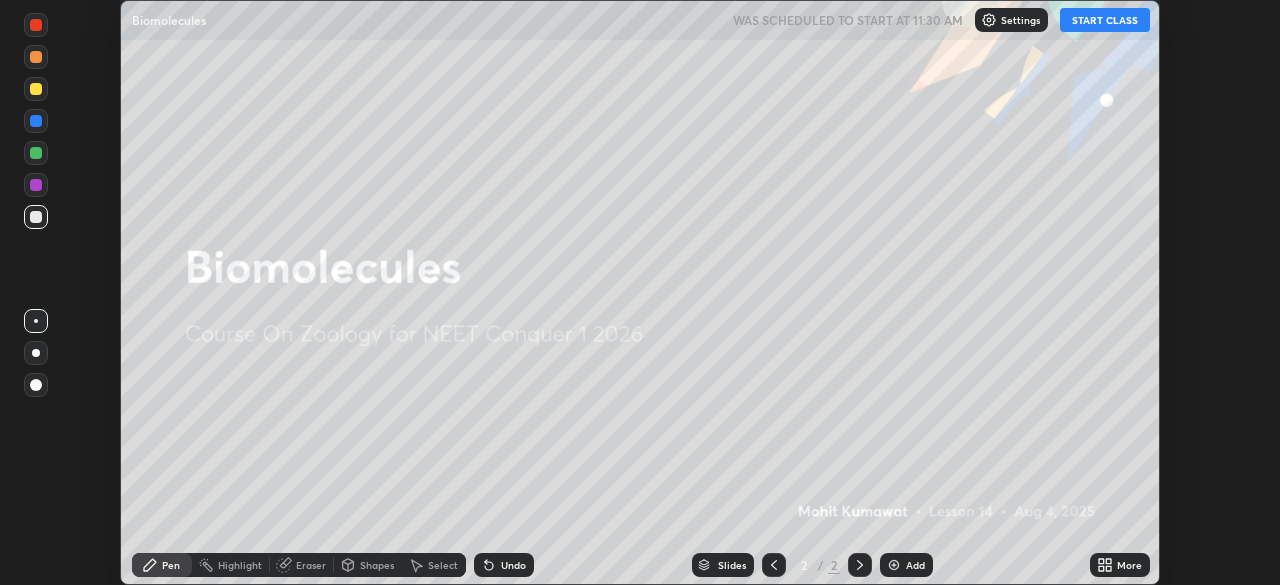 click on "More" at bounding box center [1120, 565] 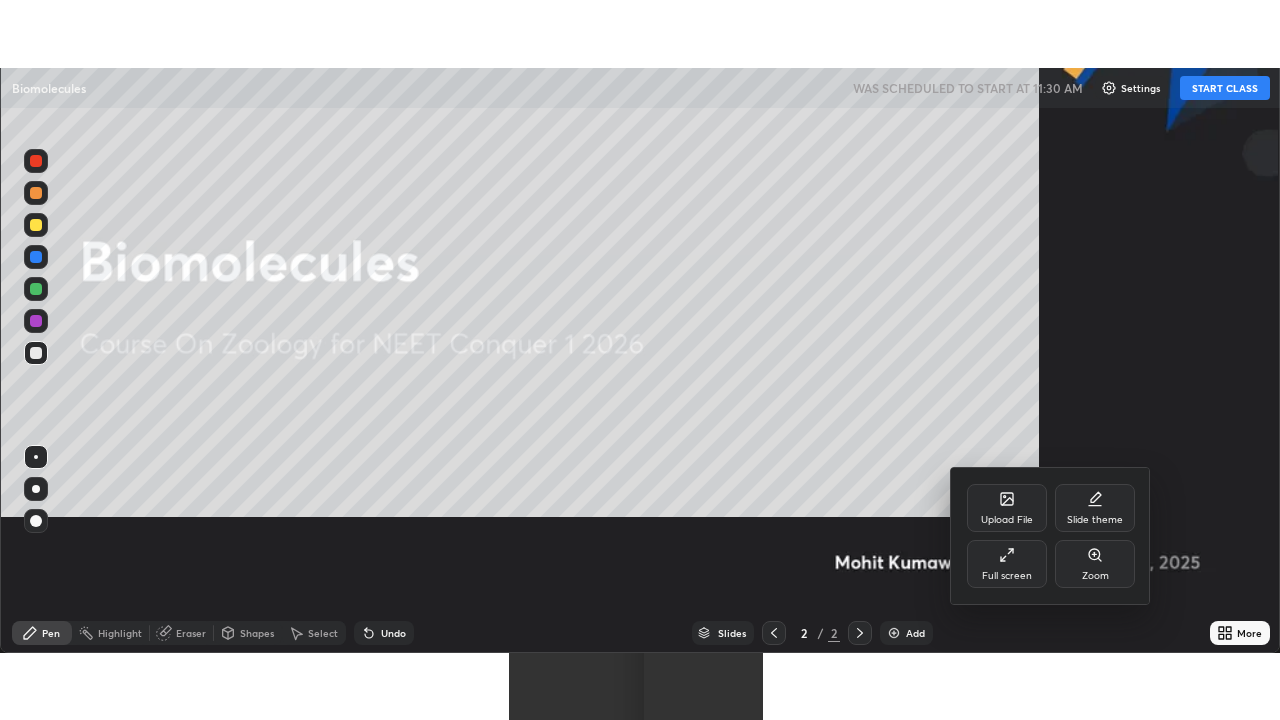 scroll, scrollTop: 99280, scrollLeft: 98720, axis: both 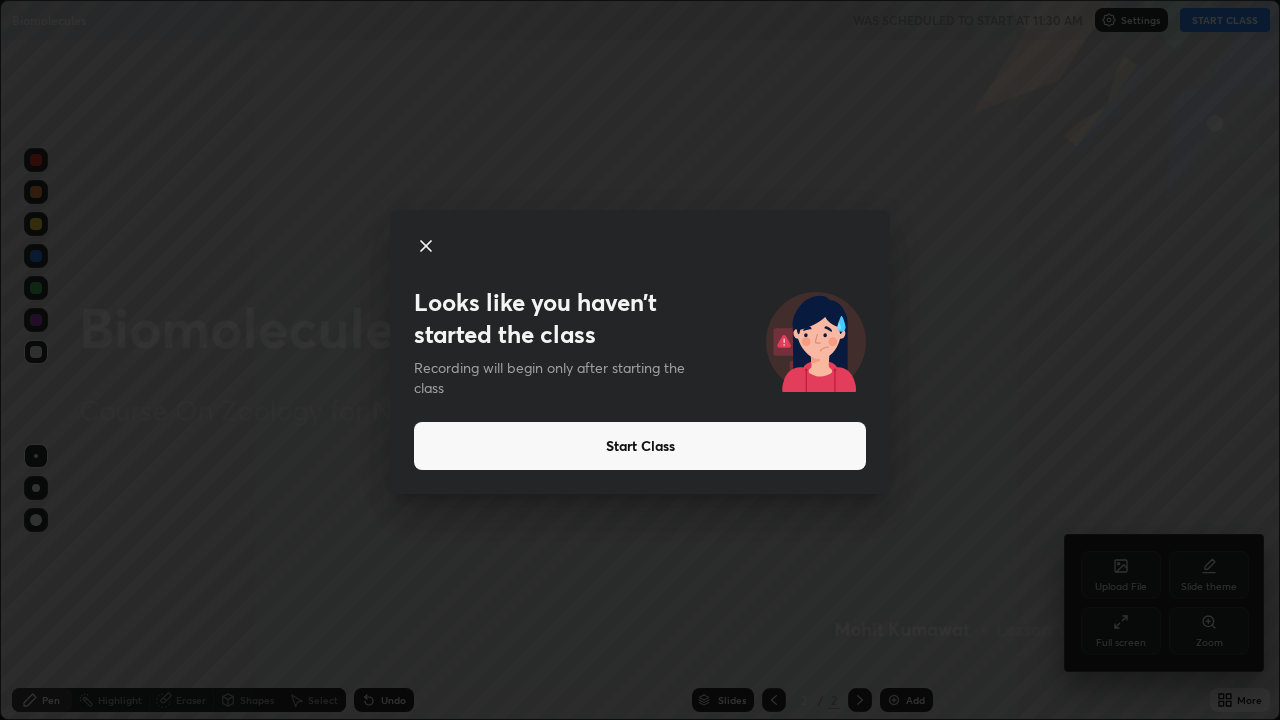 click on "Start Class" at bounding box center (640, 446) 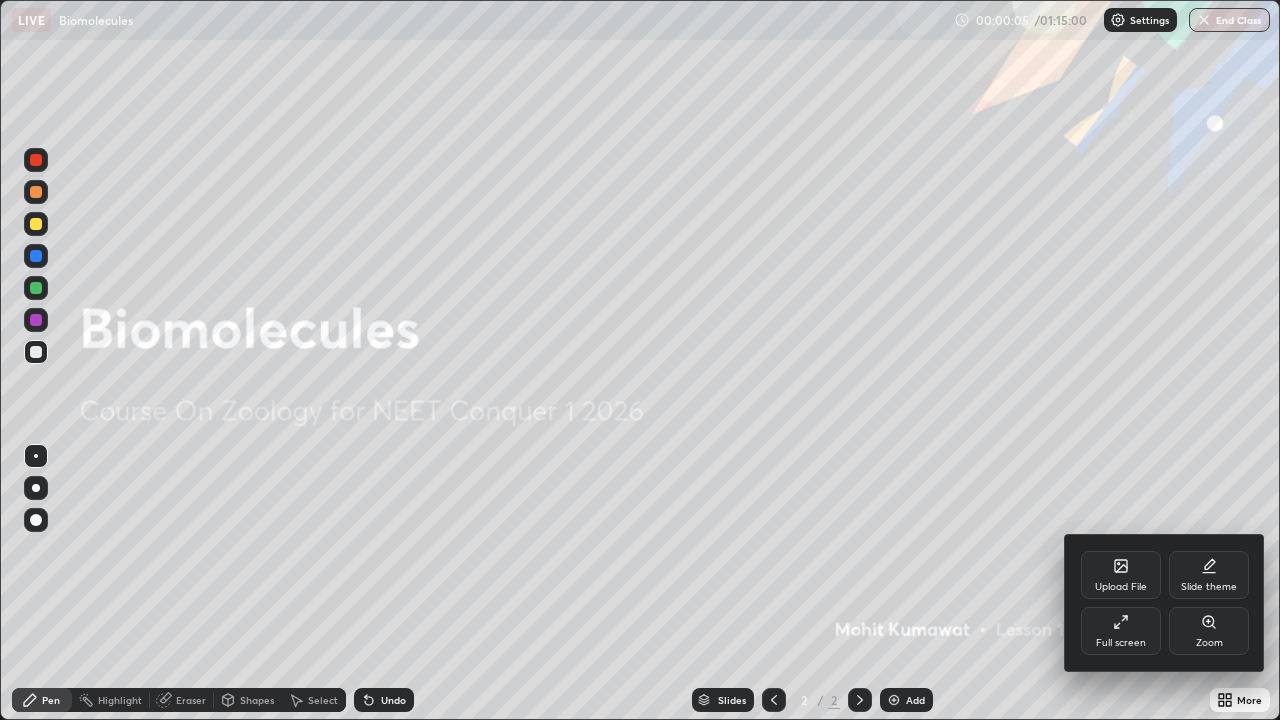 click on "Full screen" at bounding box center (1121, 631) 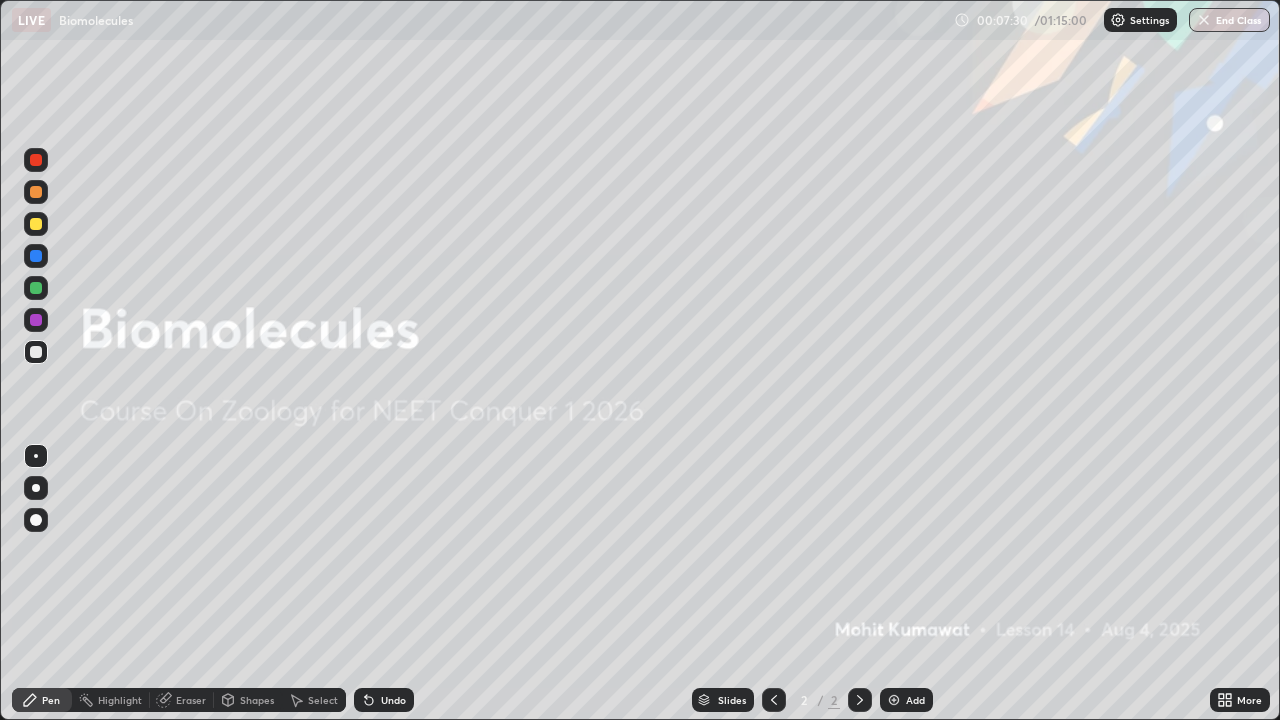 click on "Add" at bounding box center (915, 700) 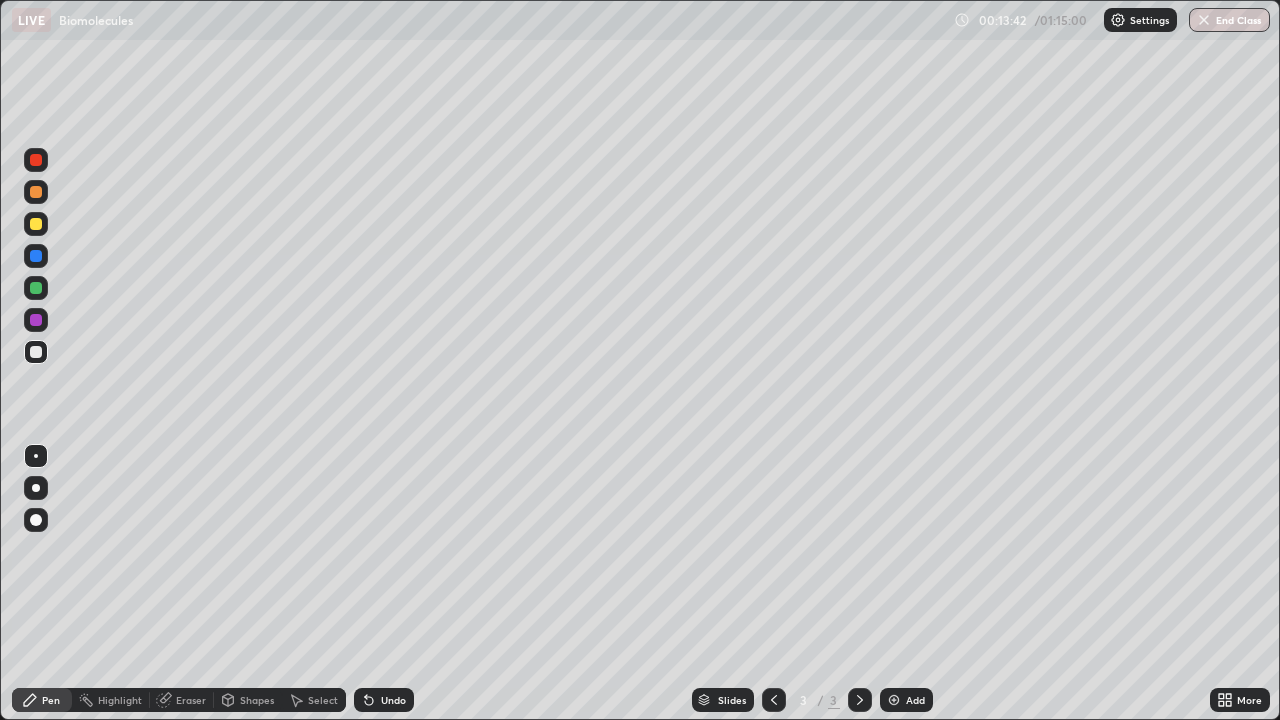 click on "Undo" at bounding box center [384, 700] 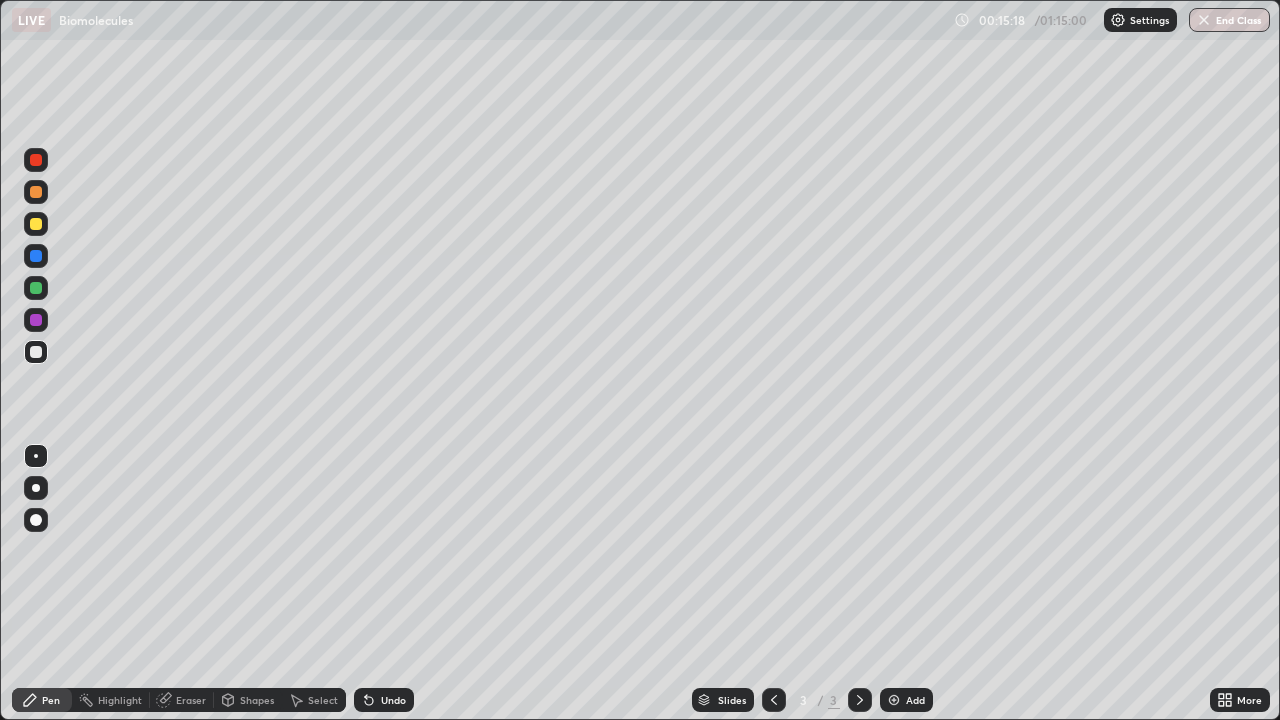 click at bounding box center [36, 320] 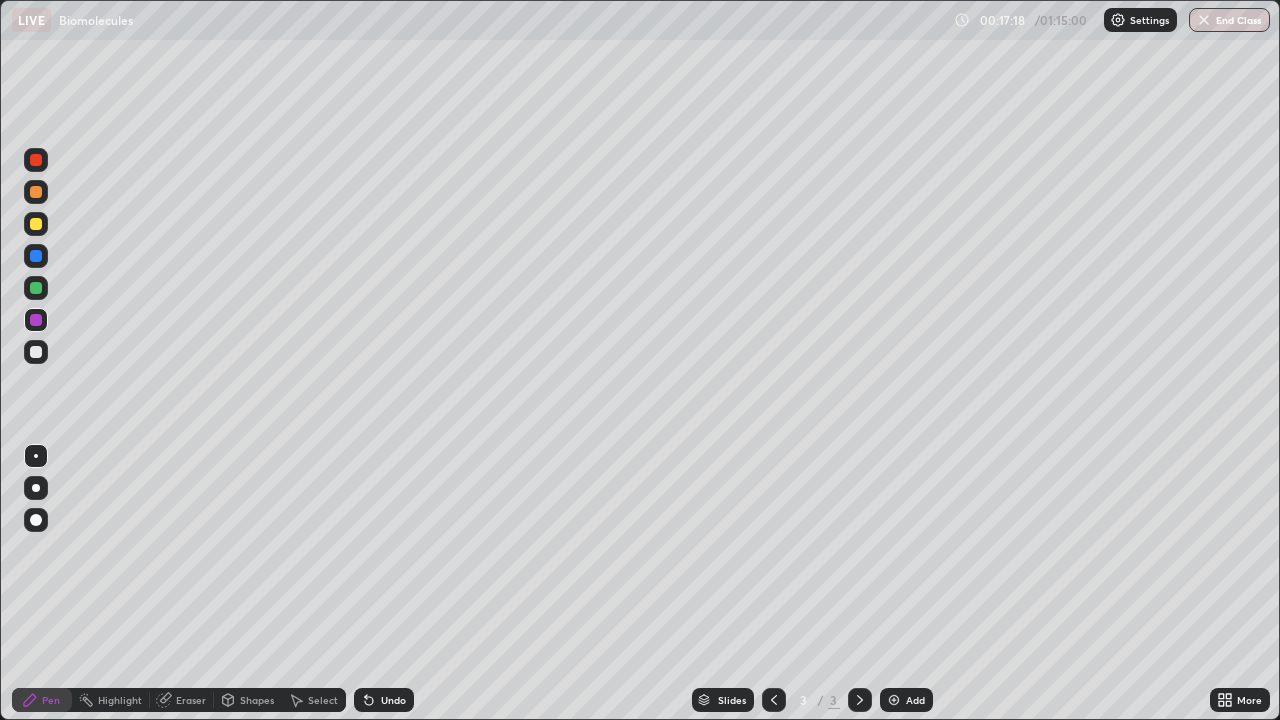 click on "Add" at bounding box center (906, 700) 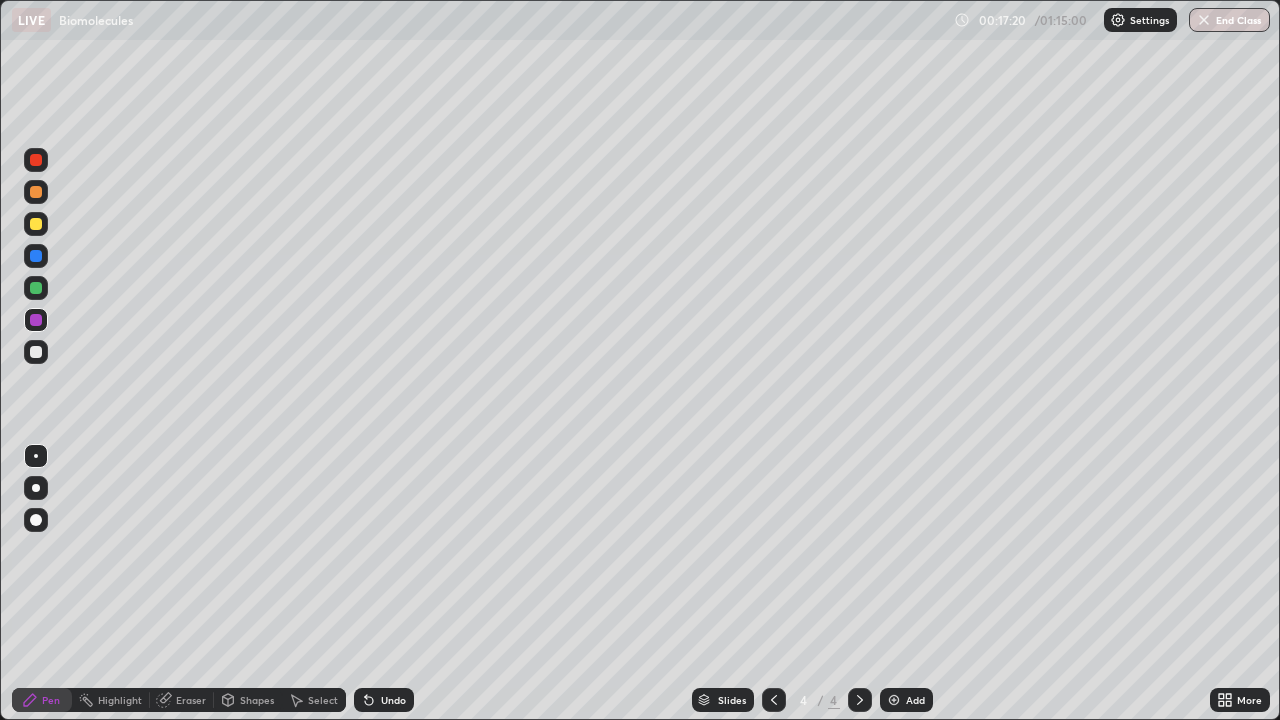 click at bounding box center (36, 288) 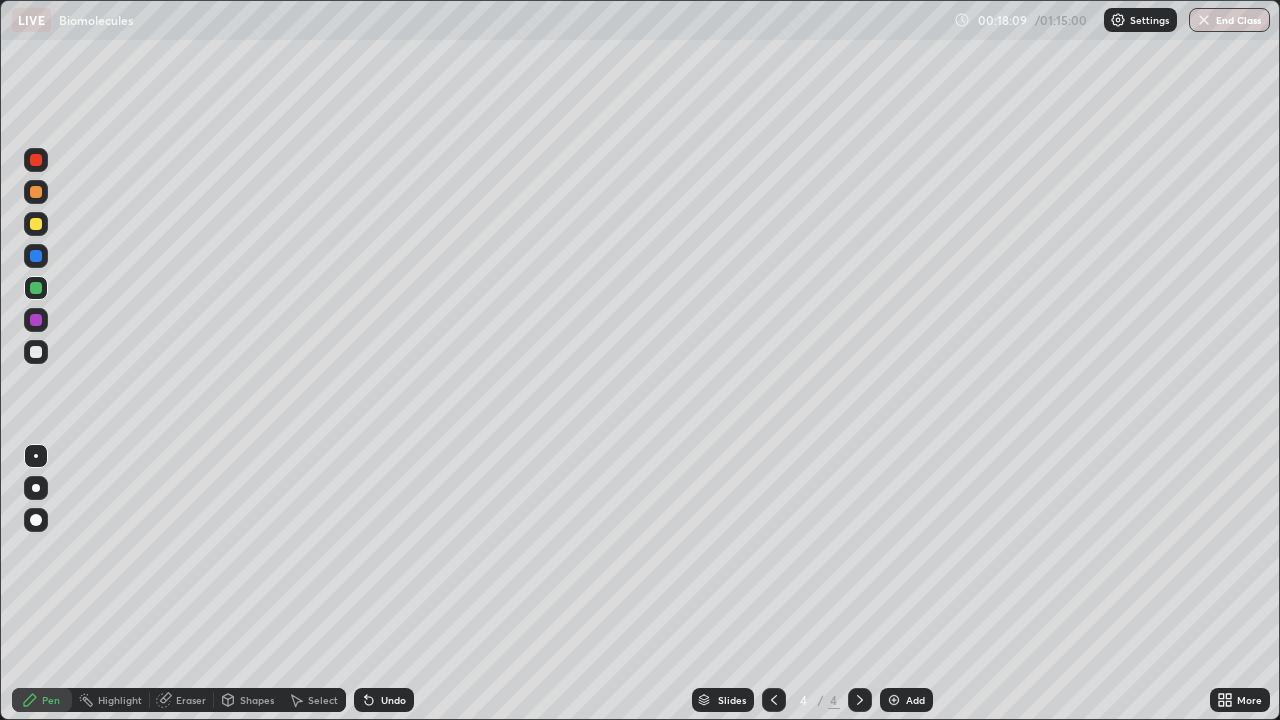 click at bounding box center (36, 352) 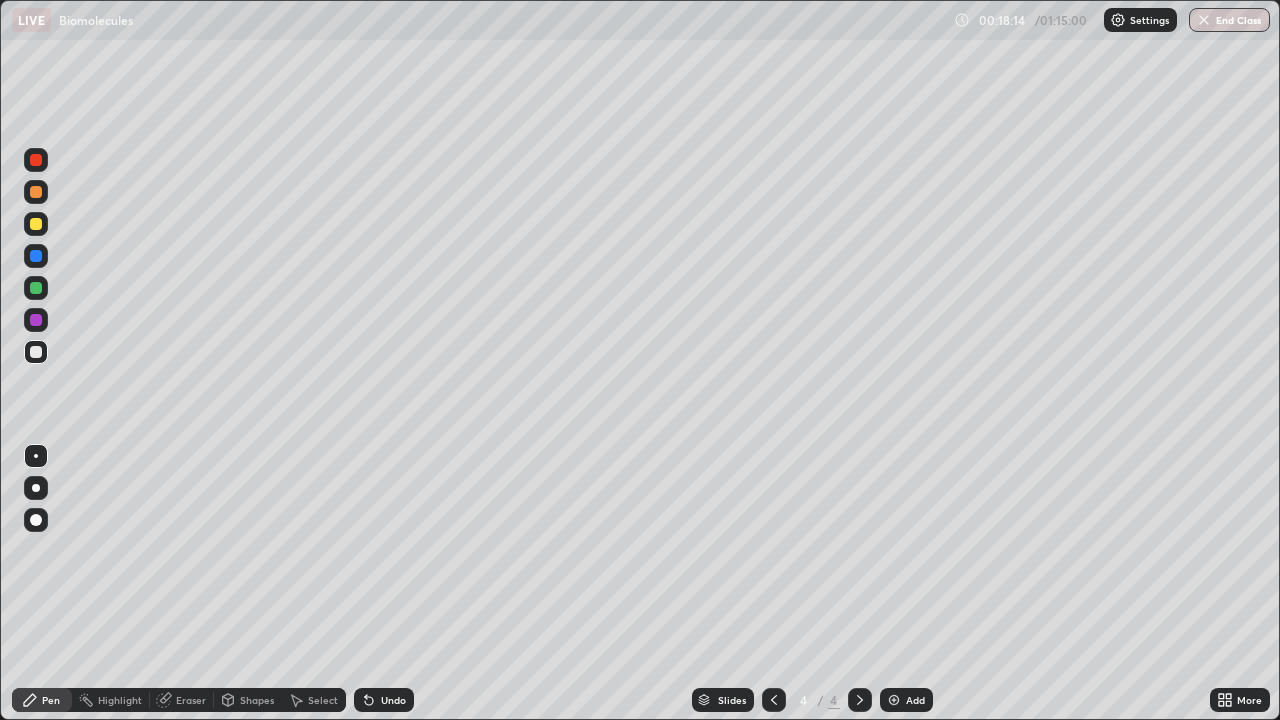 click at bounding box center [36, 224] 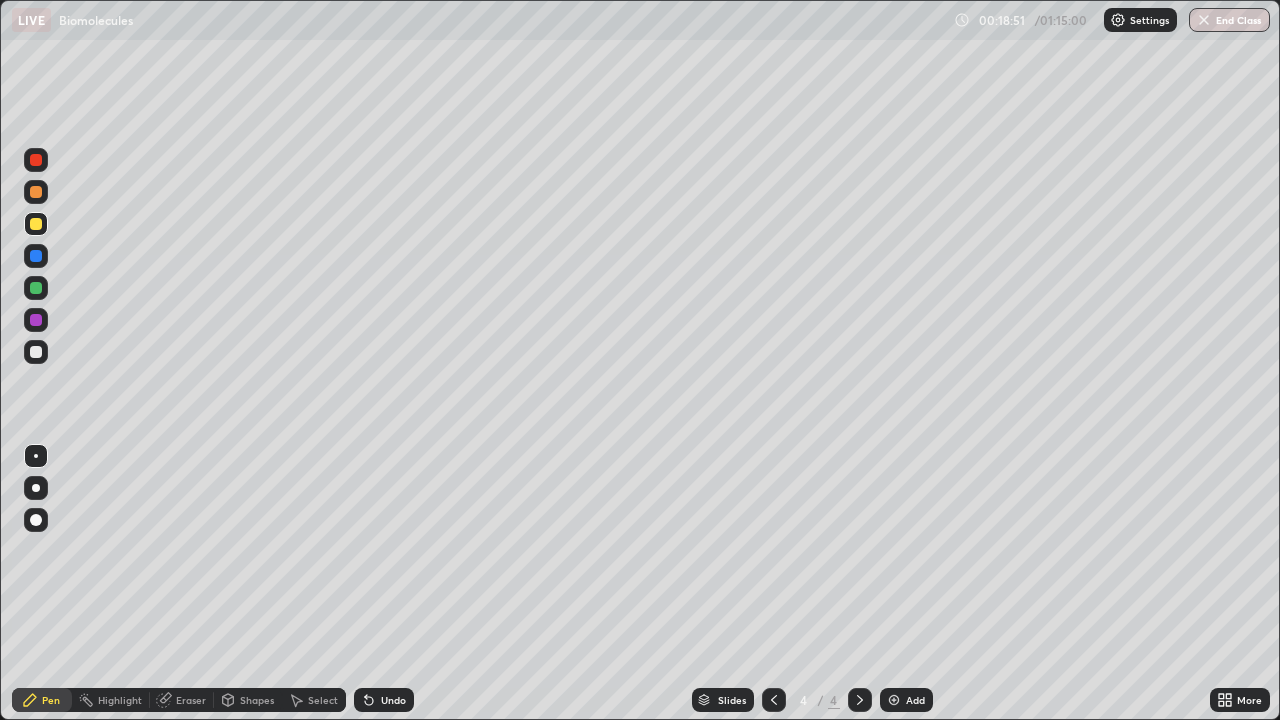 click on "Eraser" at bounding box center [182, 700] 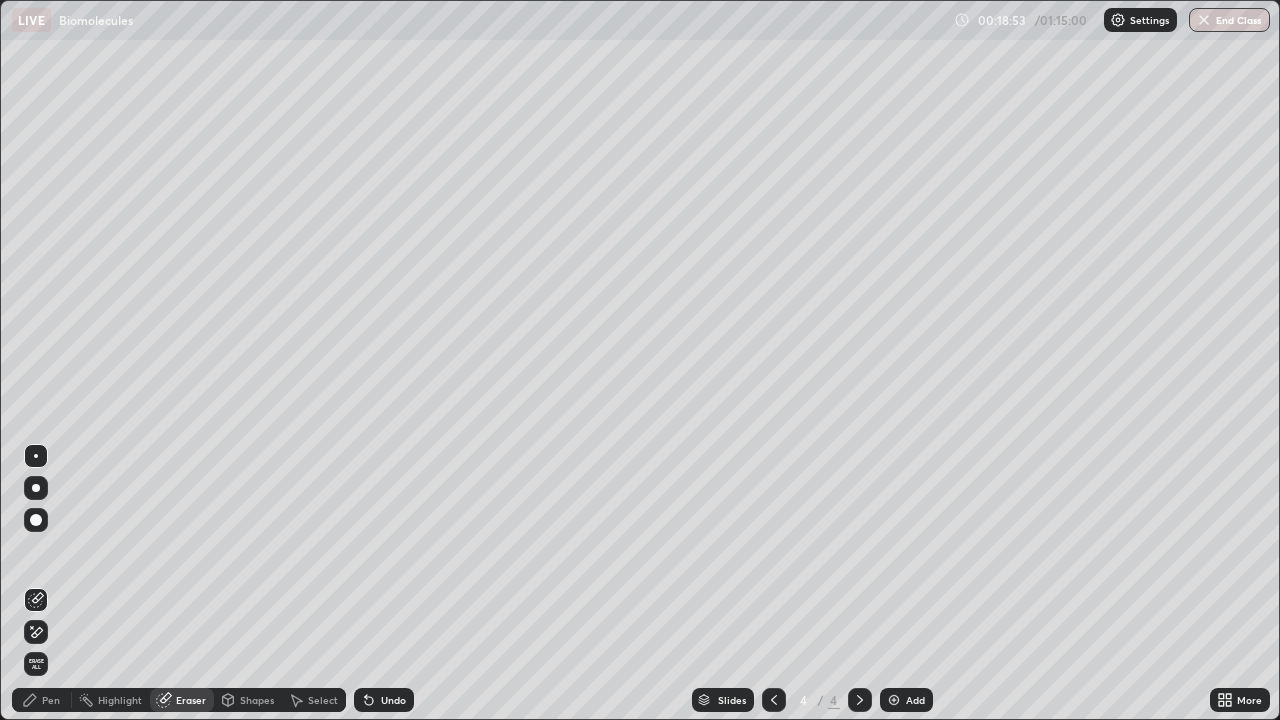 click on "Pen" at bounding box center (51, 700) 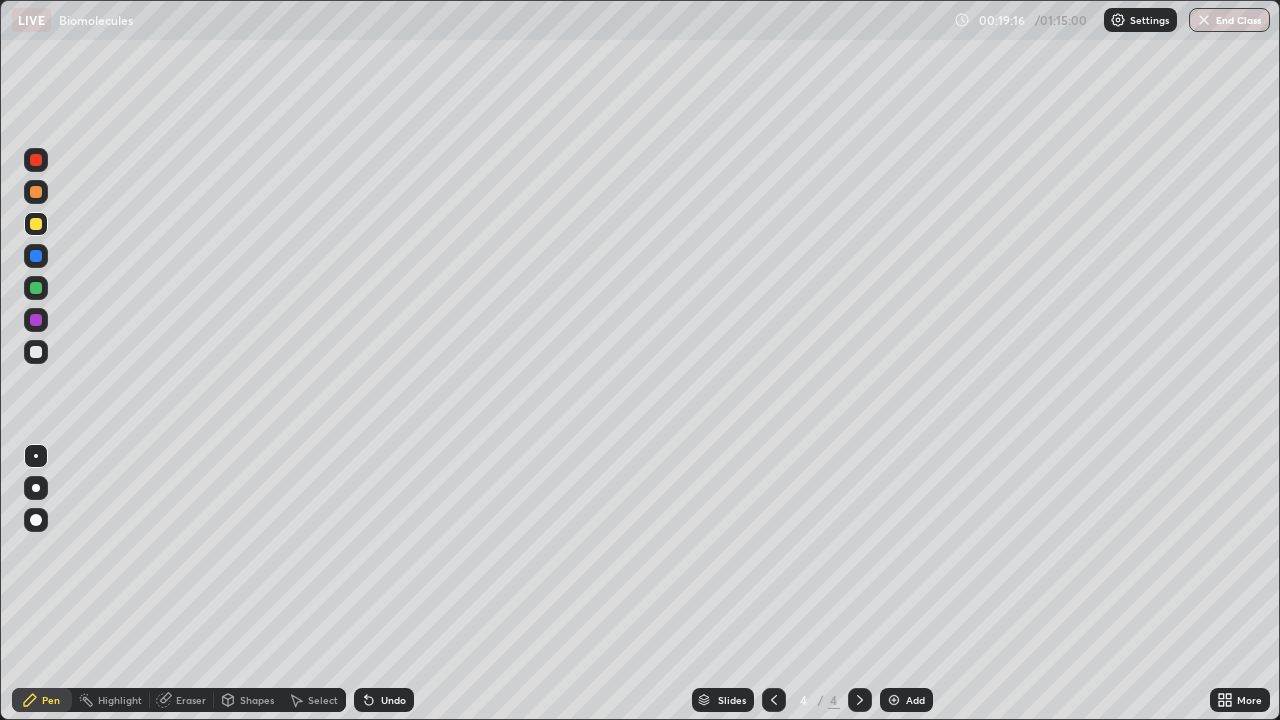 click on "Eraser" at bounding box center (191, 700) 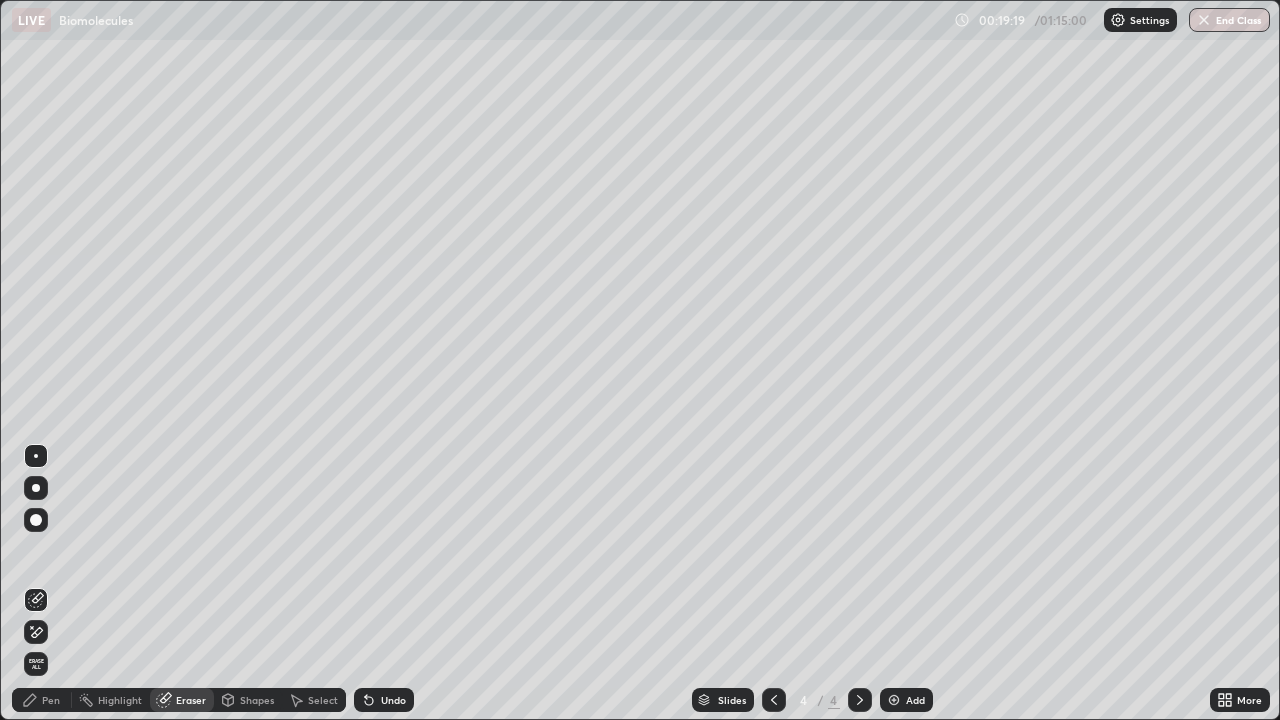 click on "Pen" at bounding box center (51, 700) 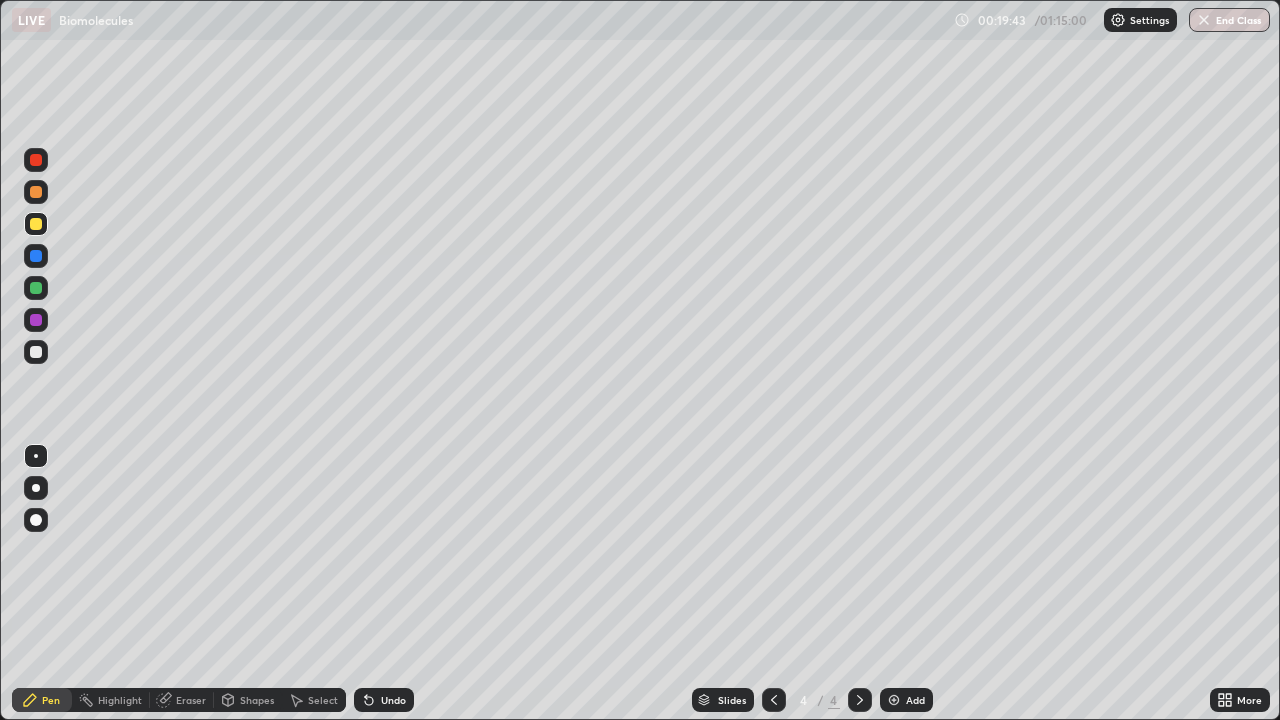 click 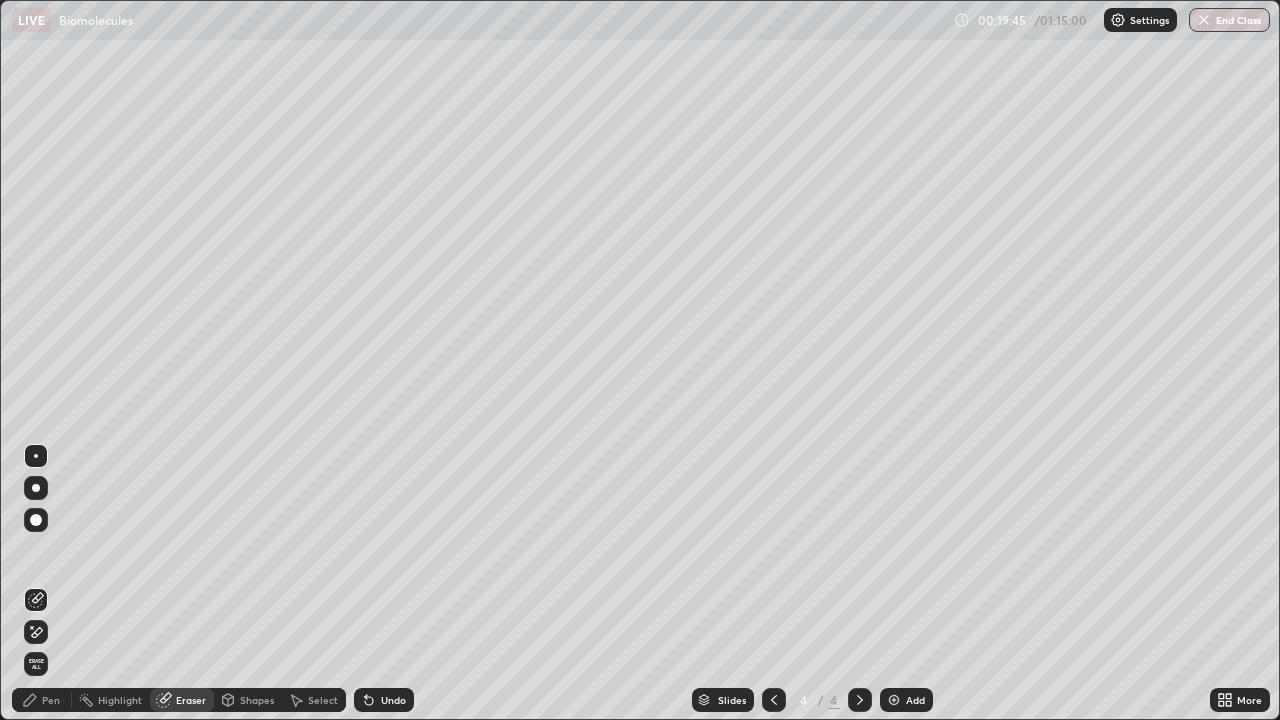 click on "Pen" at bounding box center (42, 700) 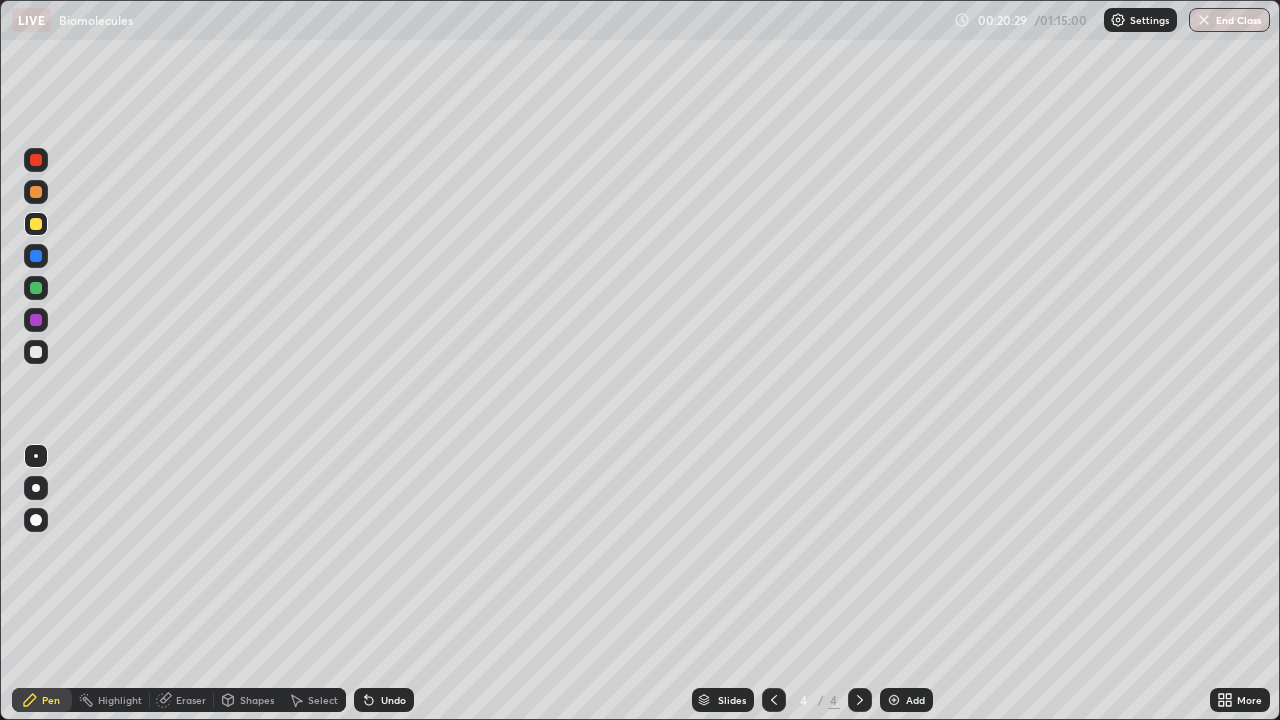 click at bounding box center (36, 320) 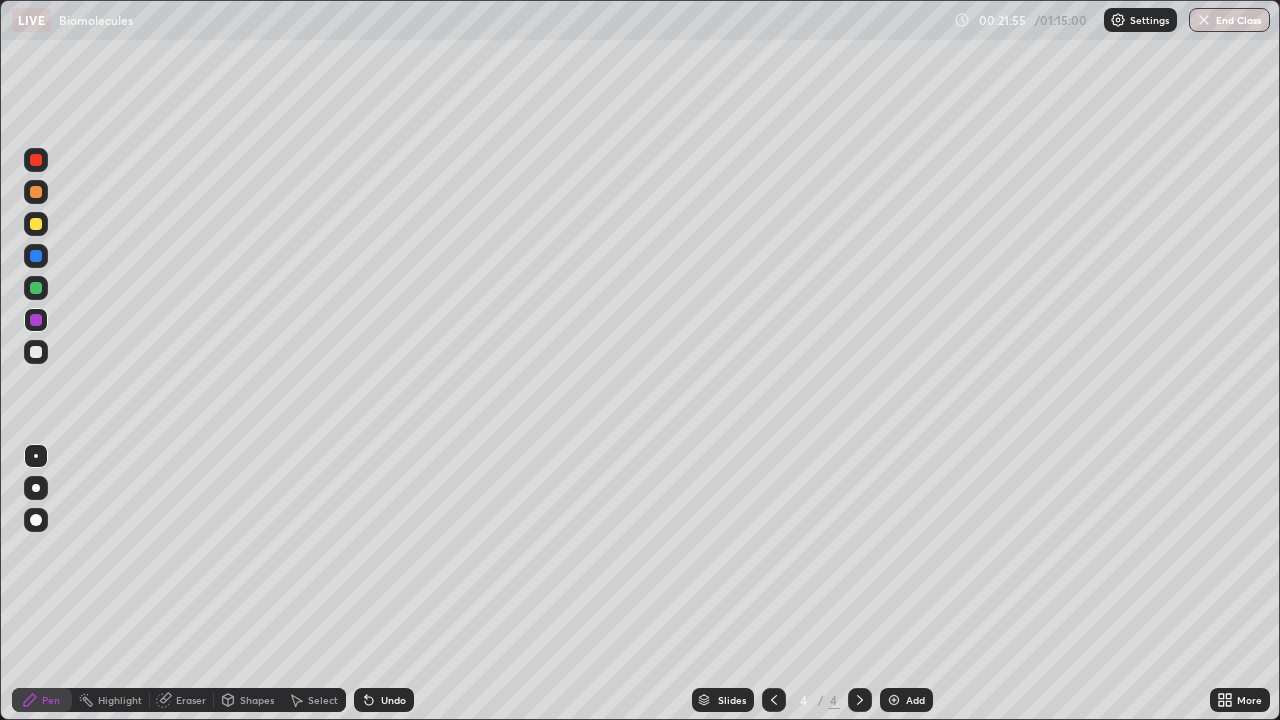 click at bounding box center (36, 288) 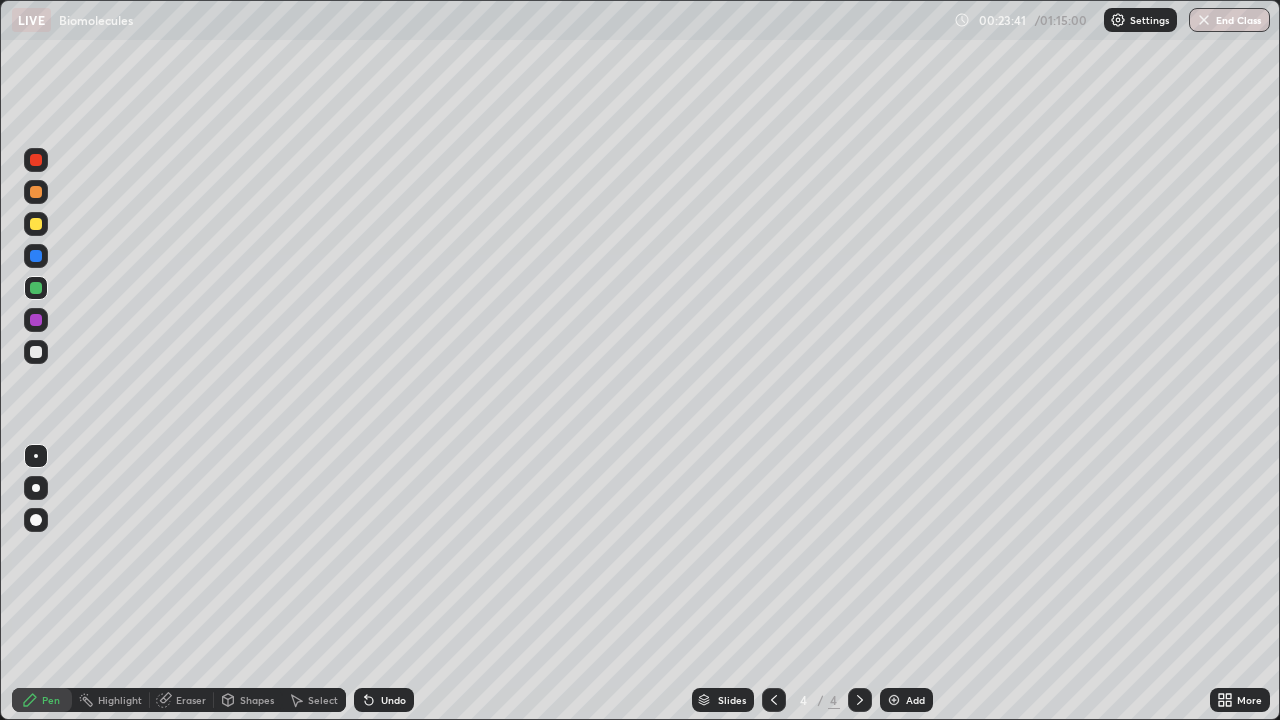 click on "Add" at bounding box center (906, 700) 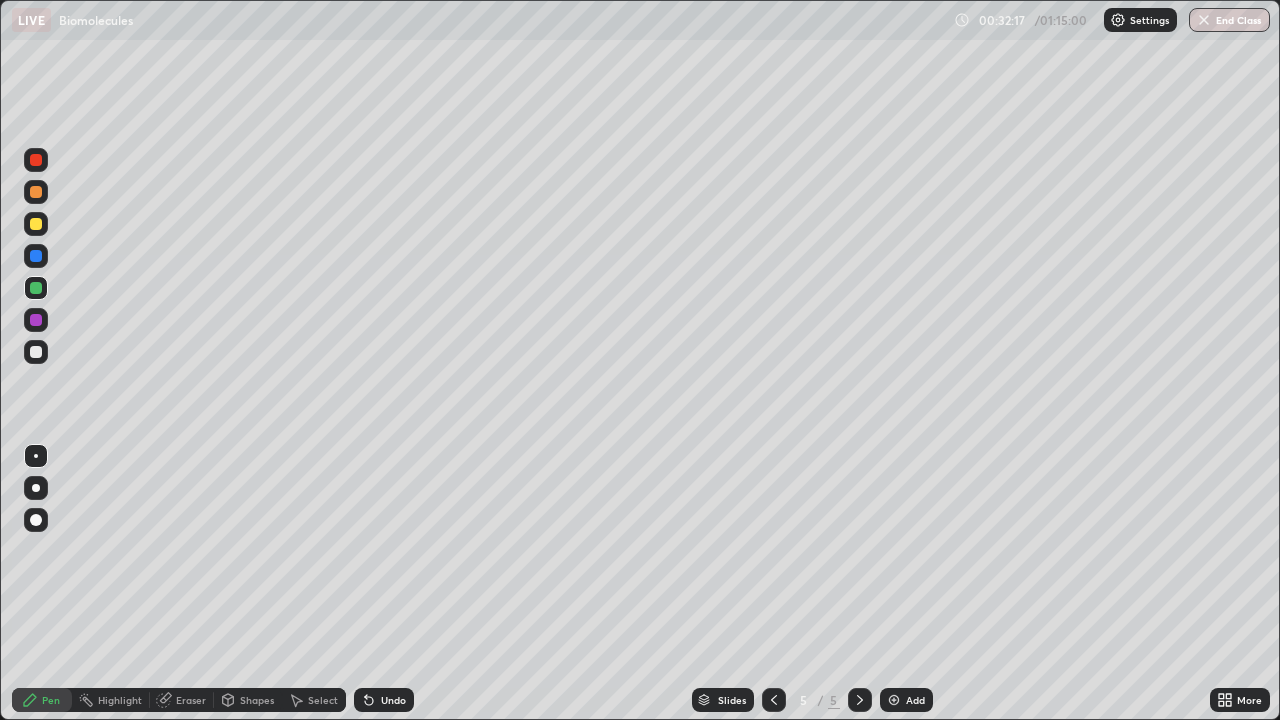 click at bounding box center (36, 256) 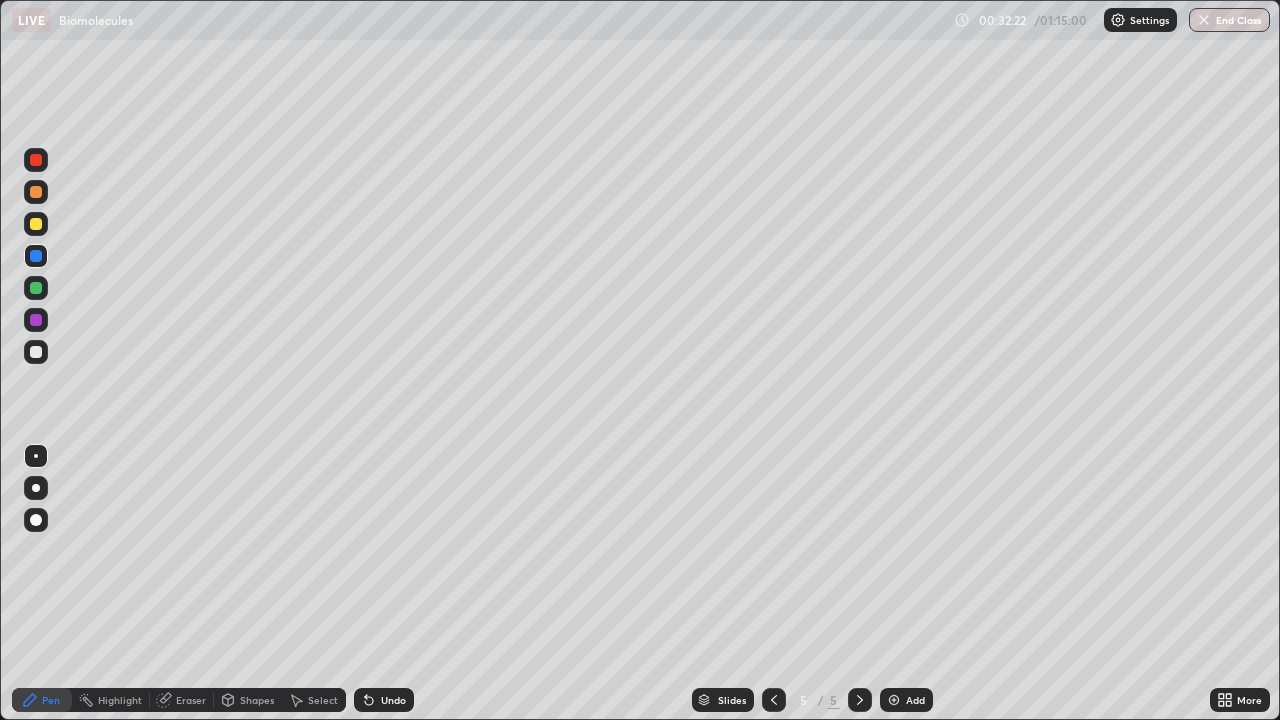 click at bounding box center [36, 288] 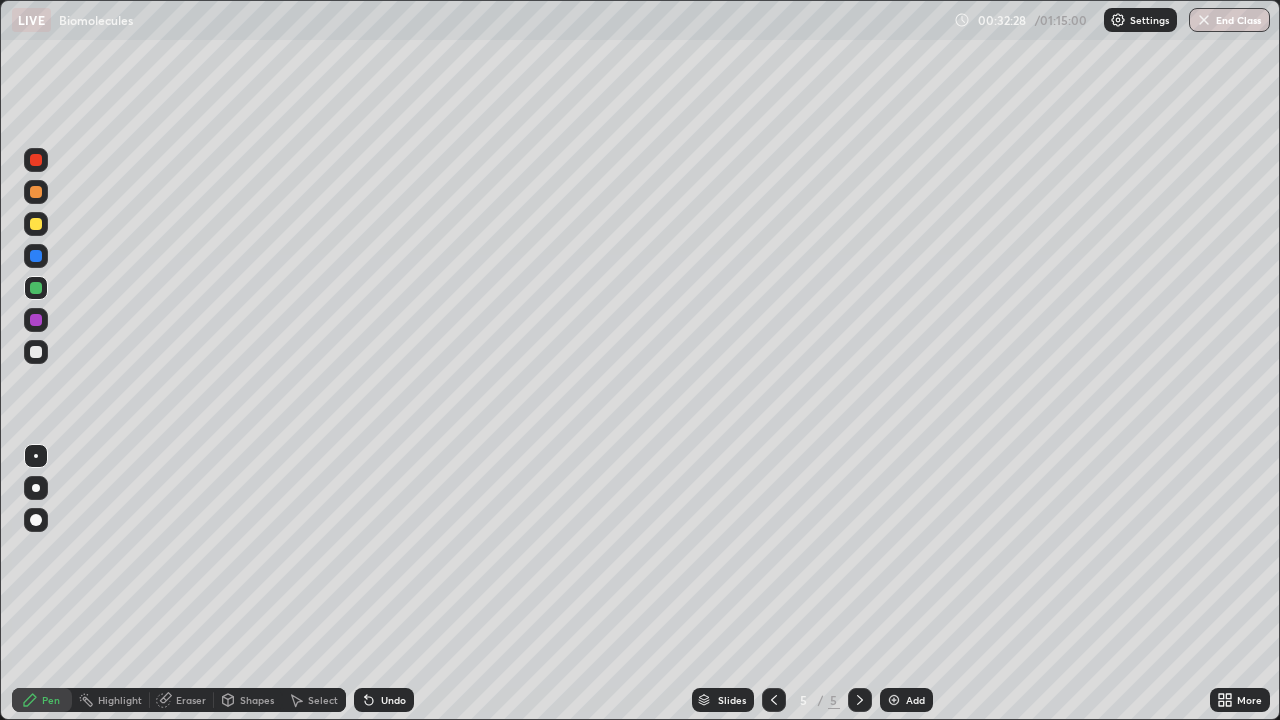 click at bounding box center (36, 256) 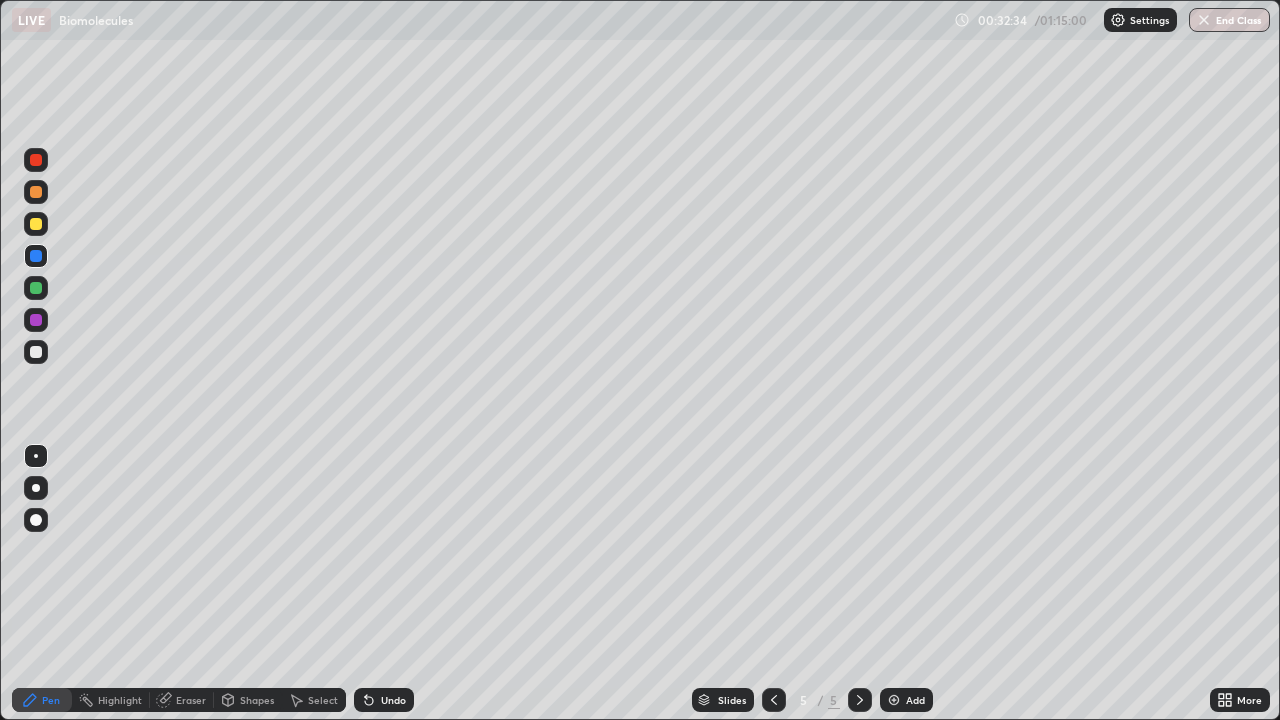 click at bounding box center [36, 224] 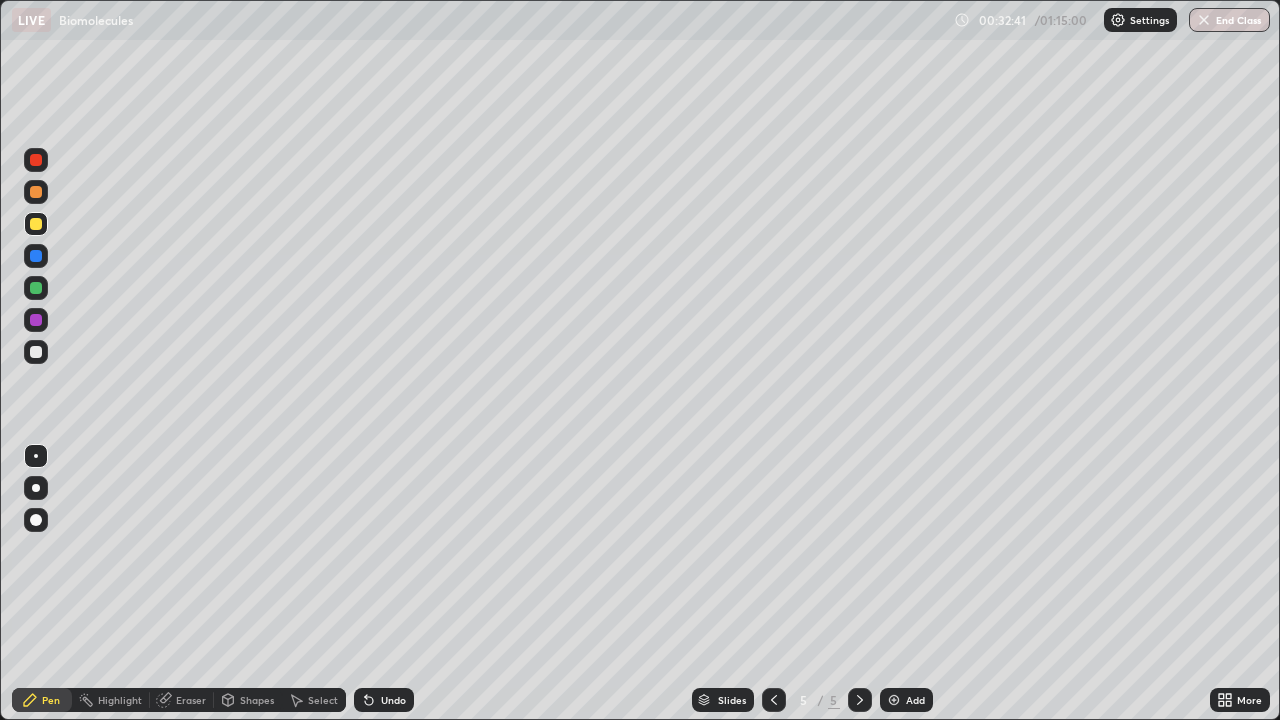 click at bounding box center (36, 320) 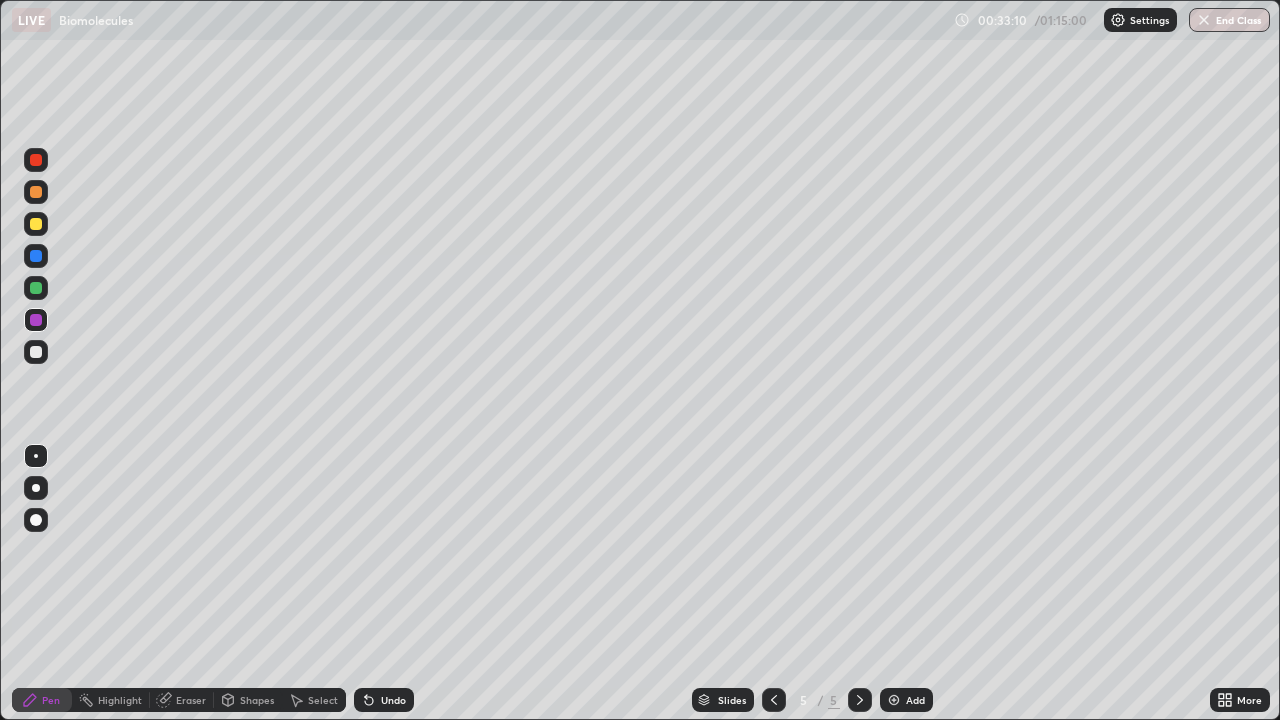 click at bounding box center [36, 160] 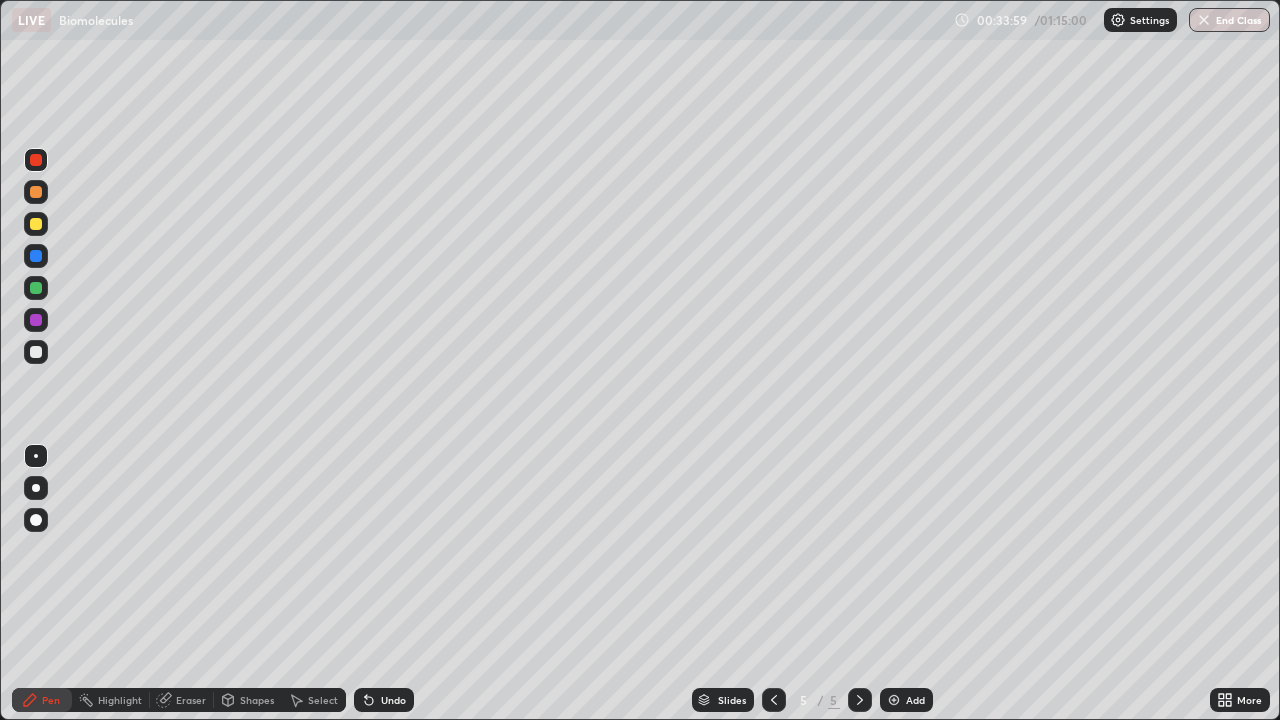 click at bounding box center (36, 320) 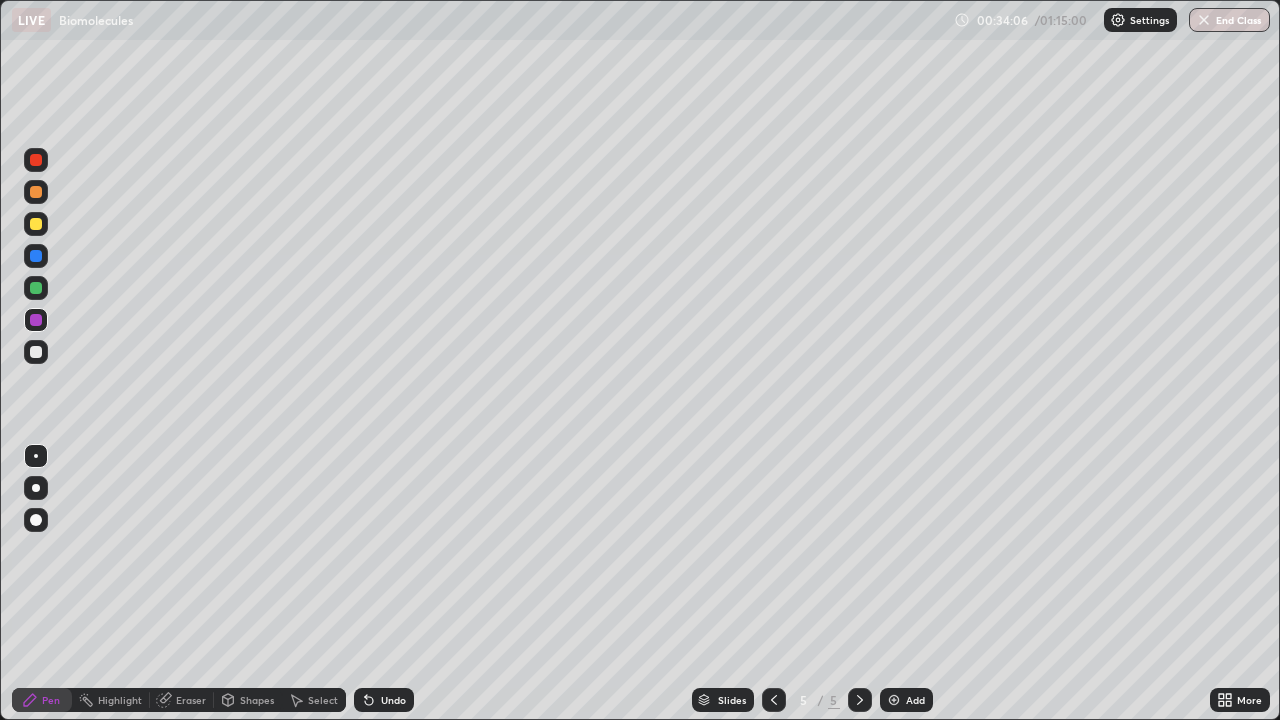click at bounding box center (36, 352) 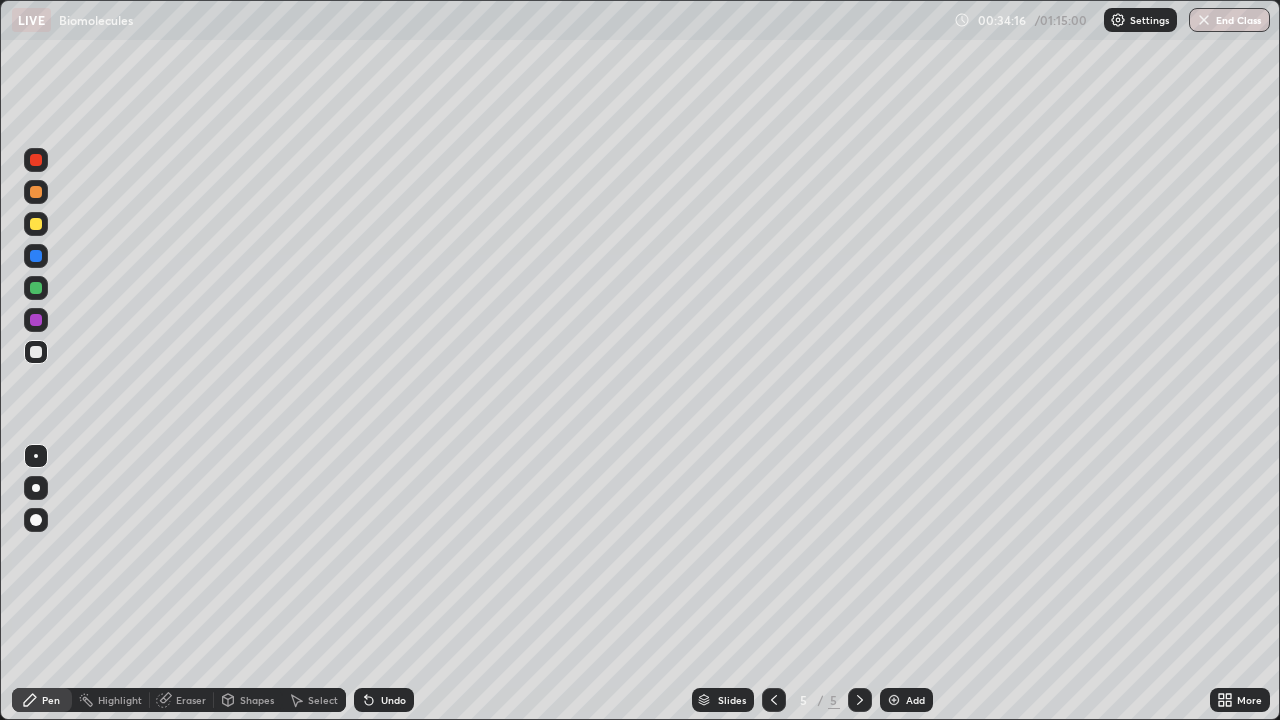 click at bounding box center (36, 320) 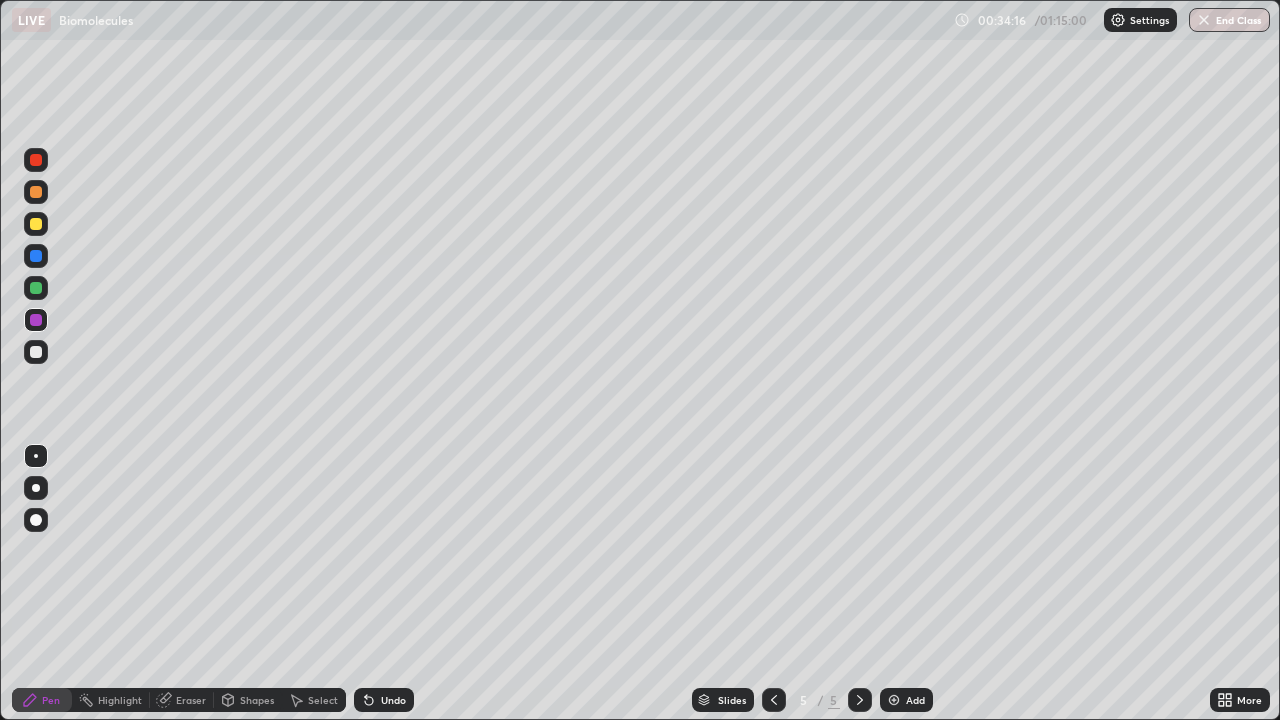 click at bounding box center [36, 288] 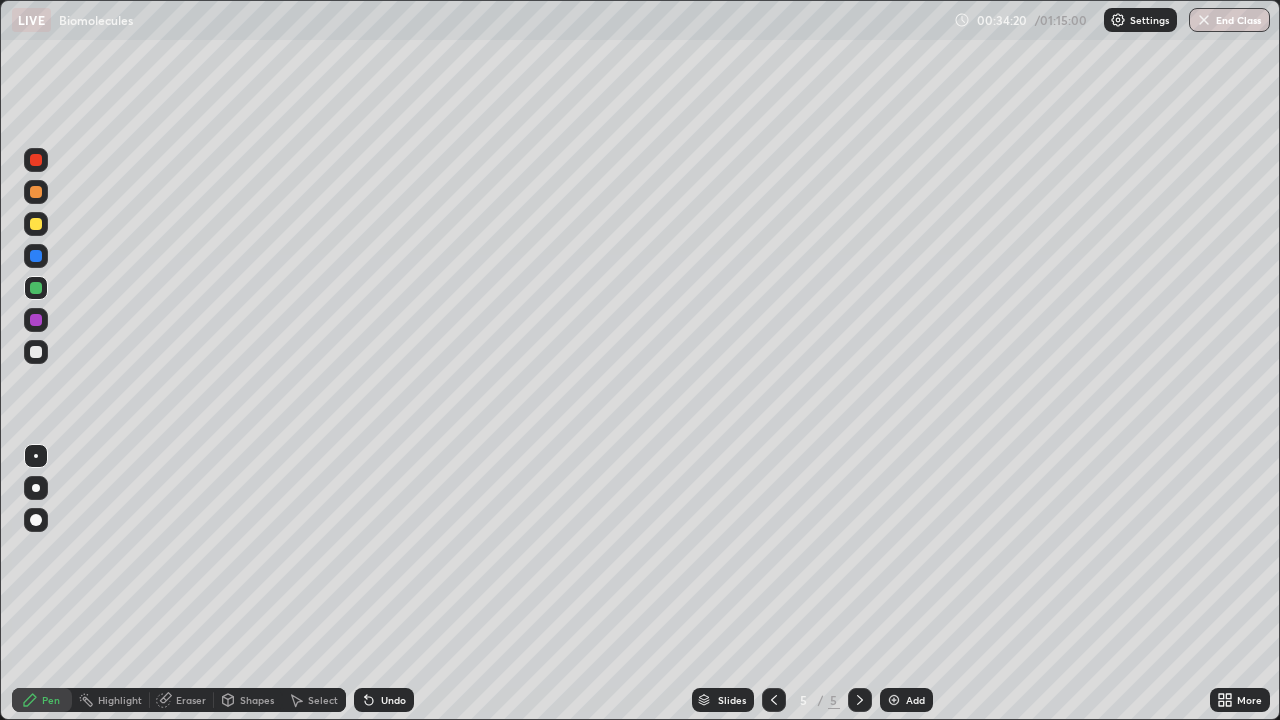 click at bounding box center (36, 256) 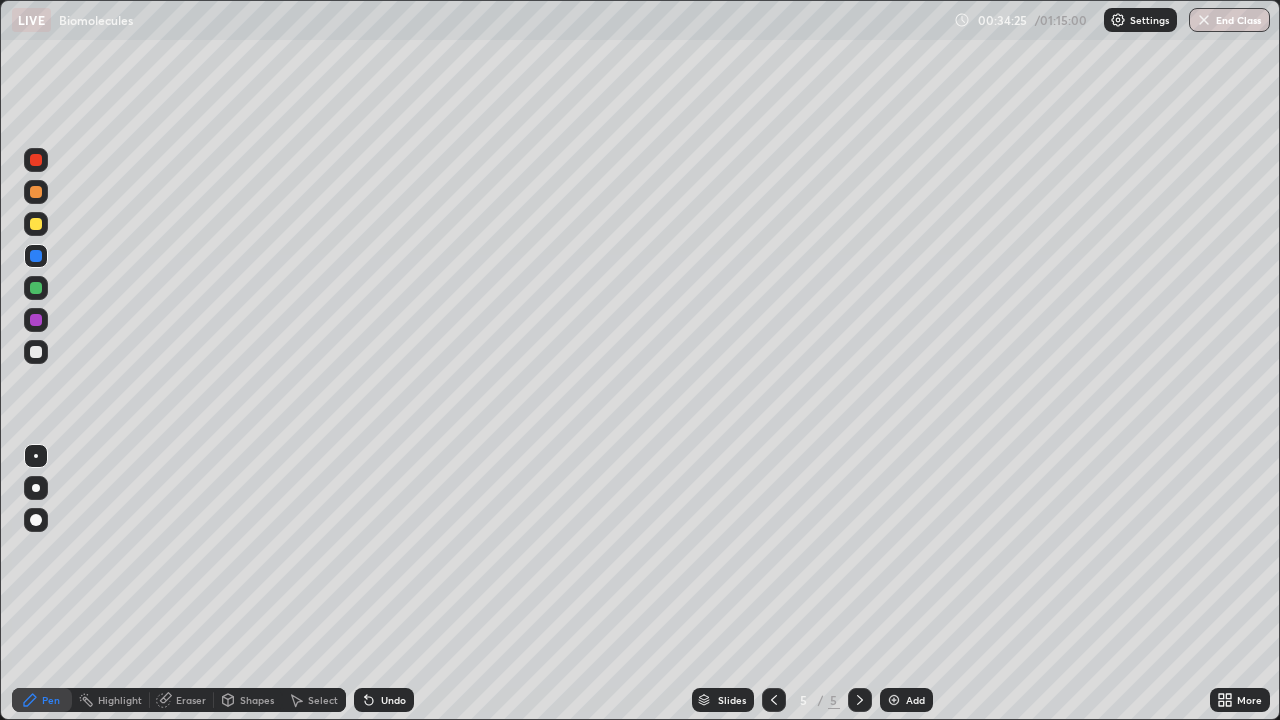 click at bounding box center [36, 320] 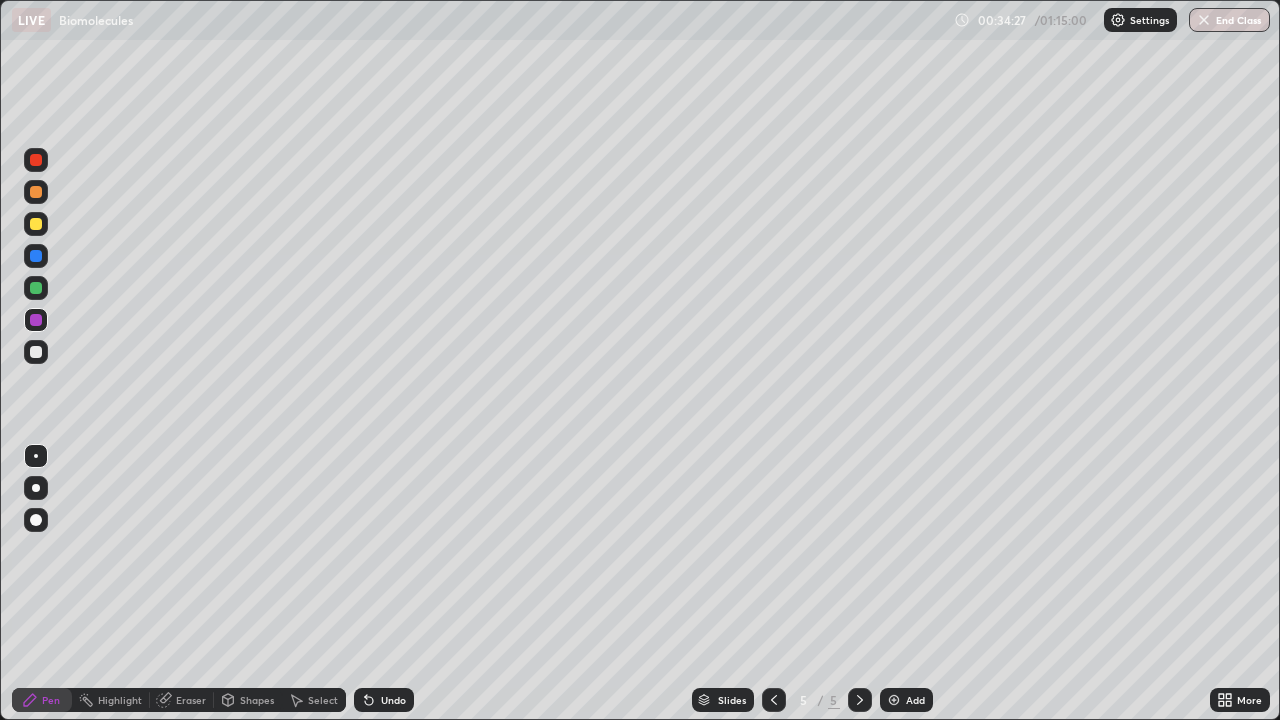 click at bounding box center [36, 224] 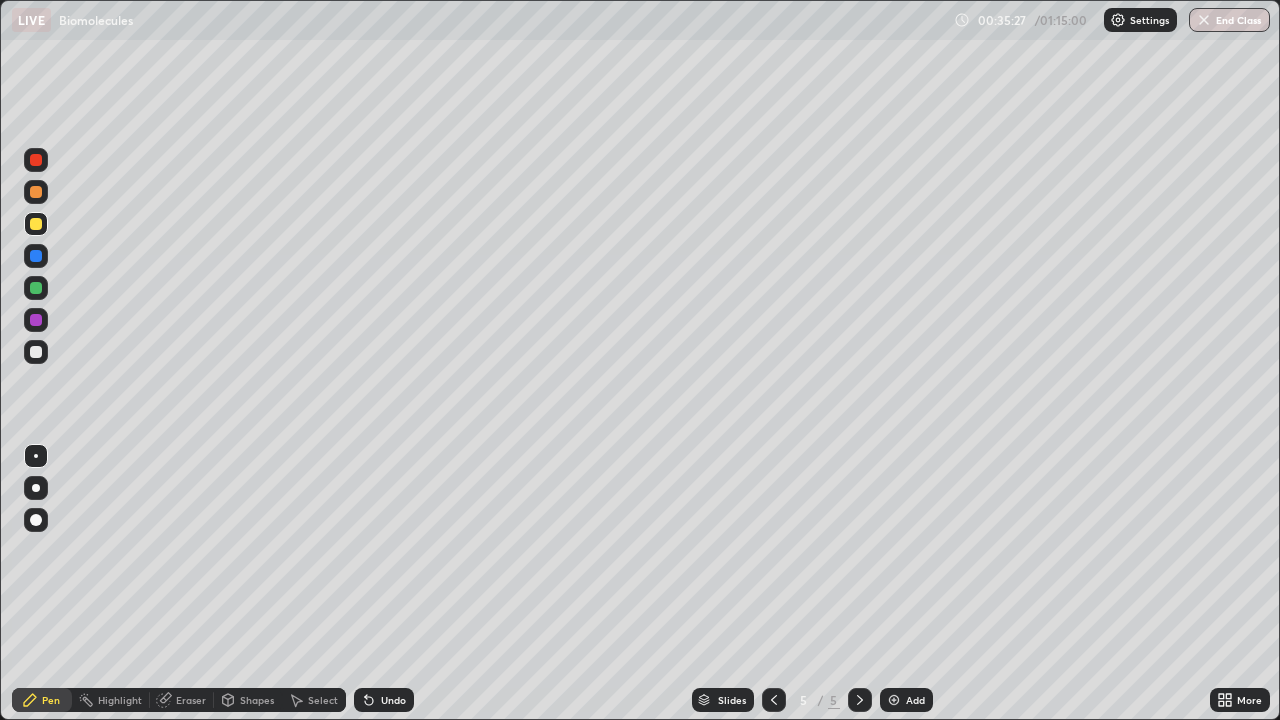 click at bounding box center (36, 288) 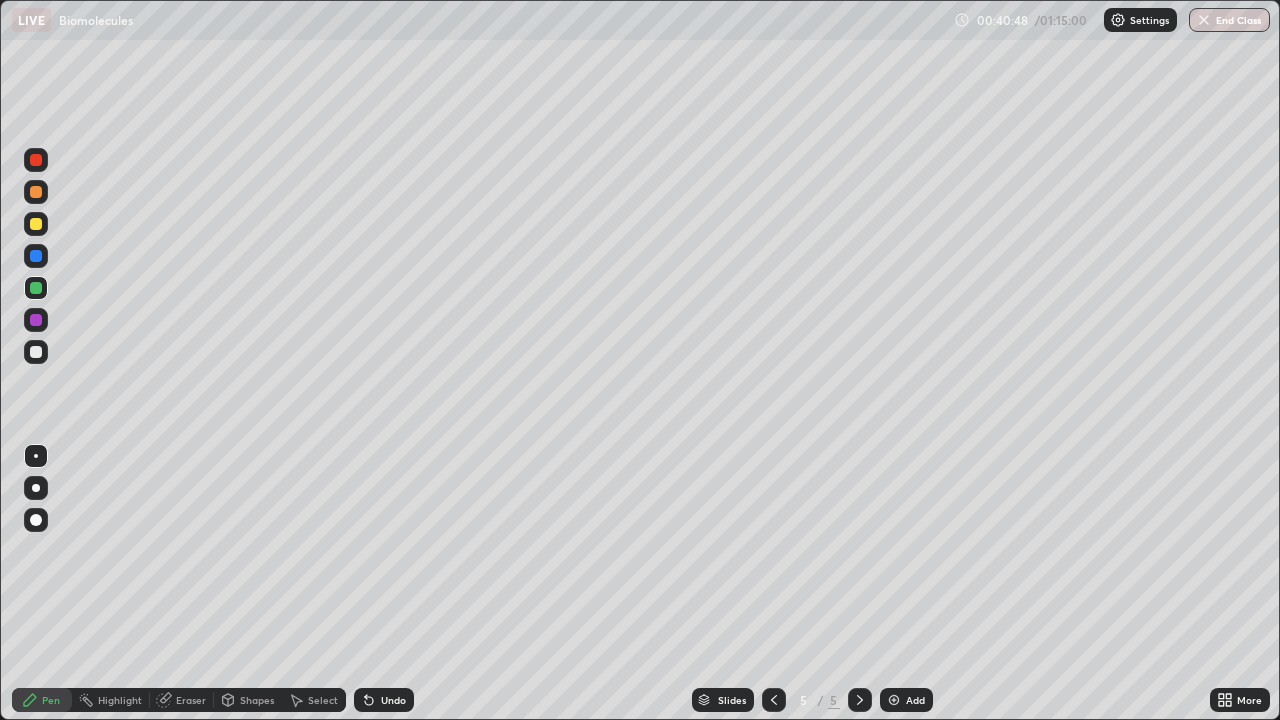 click on "Add" at bounding box center (915, 700) 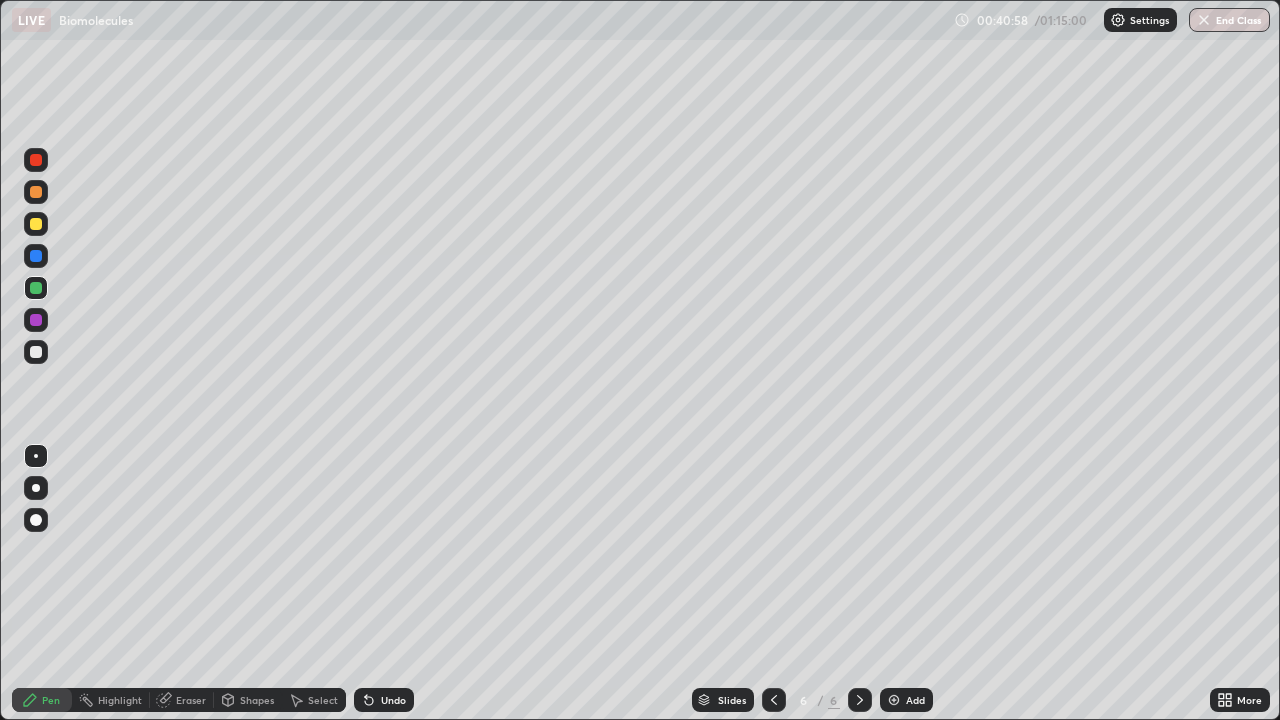 click at bounding box center [36, 224] 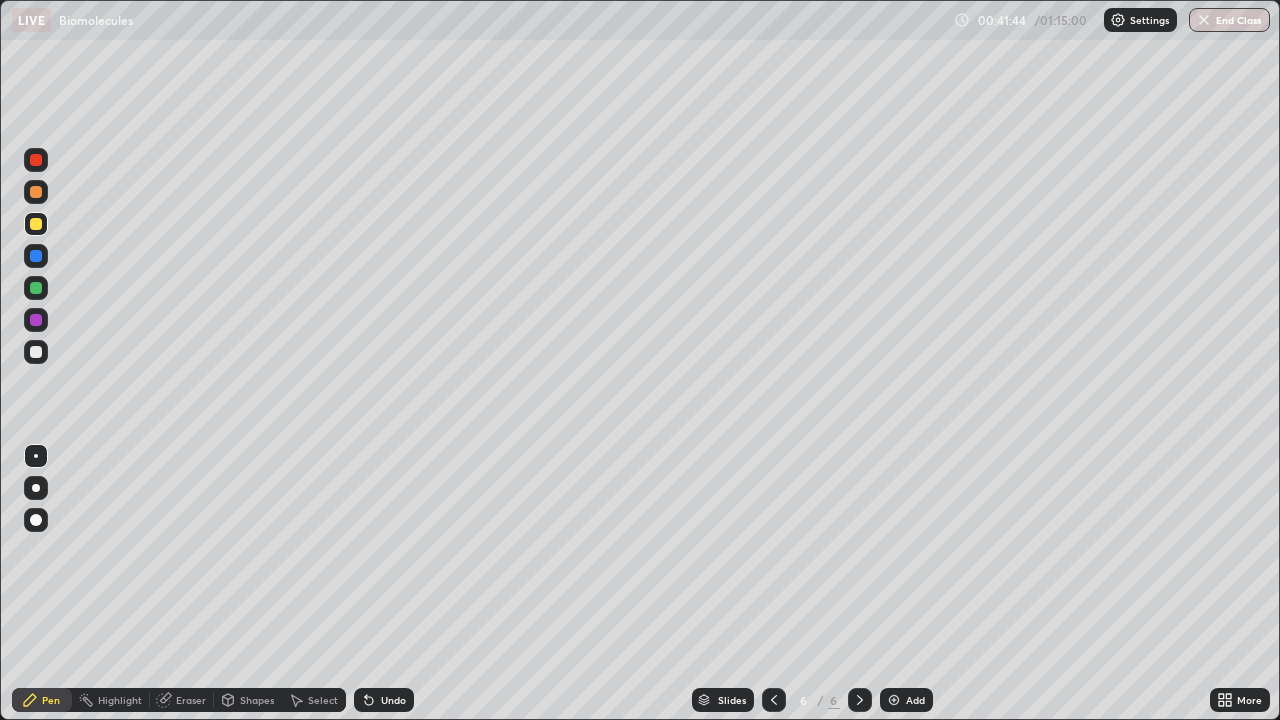 click at bounding box center (36, 288) 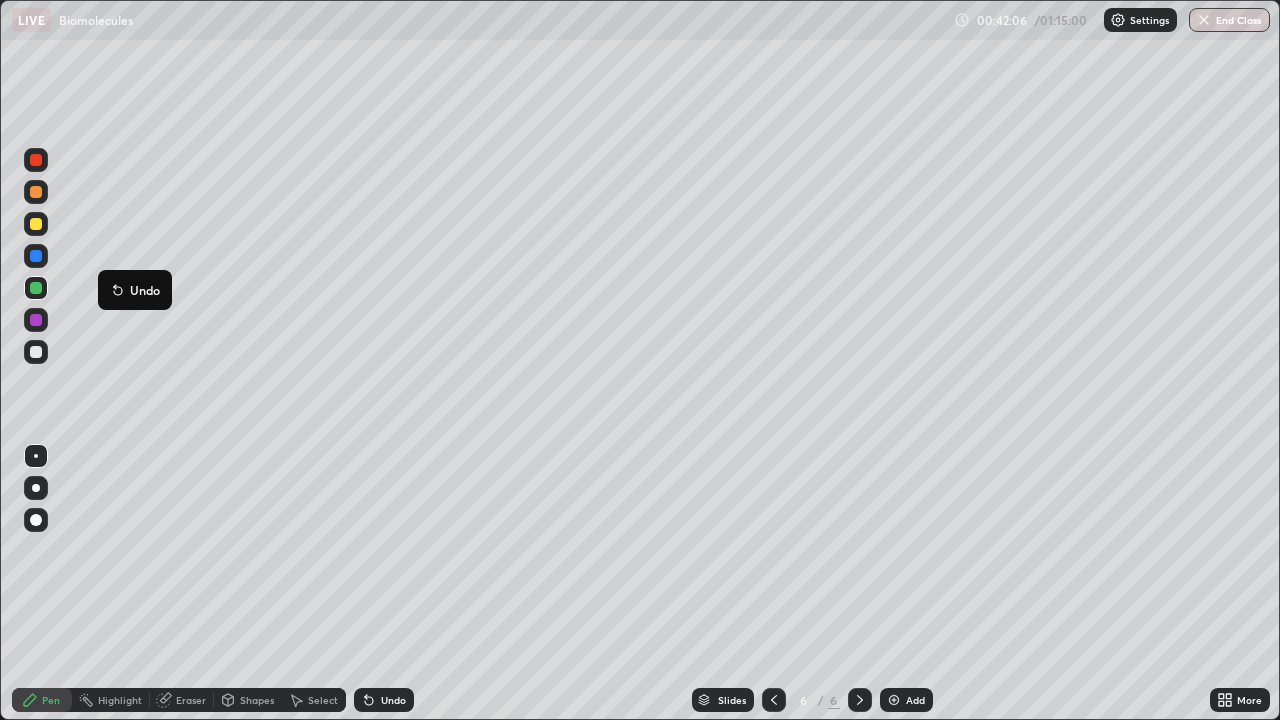 click at bounding box center (36, 256) 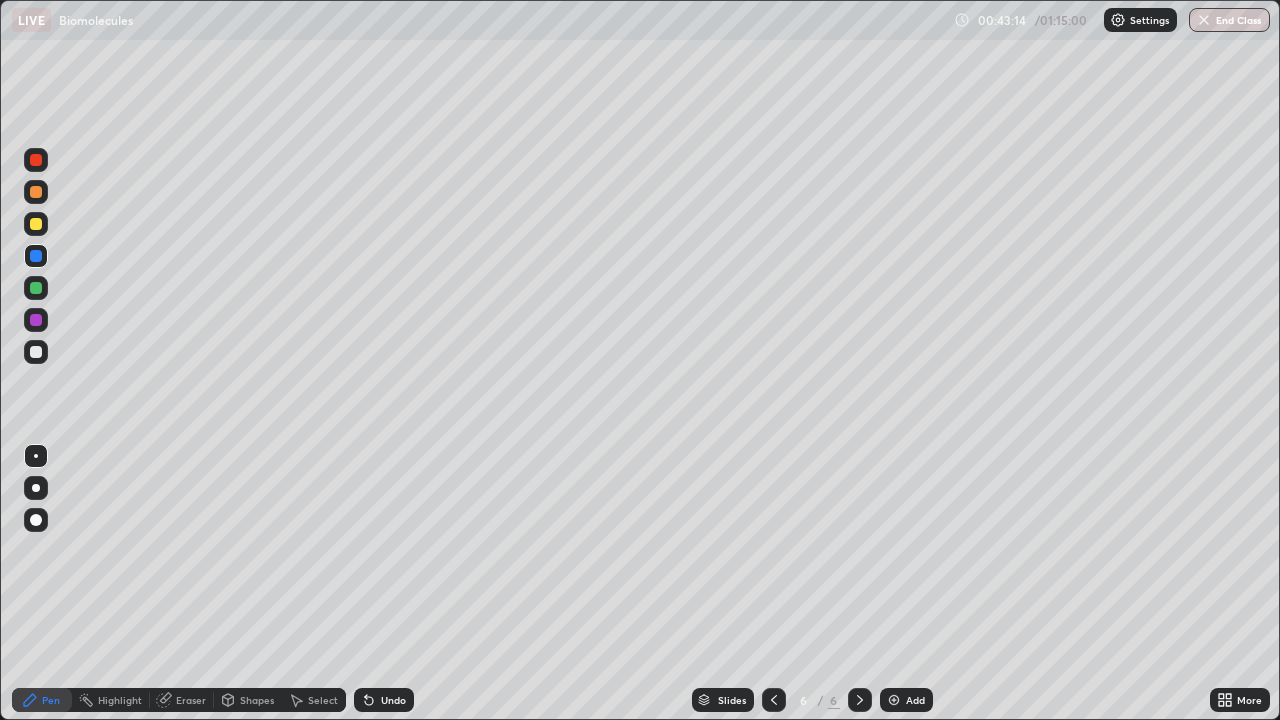 click at bounding box center [36, 224] 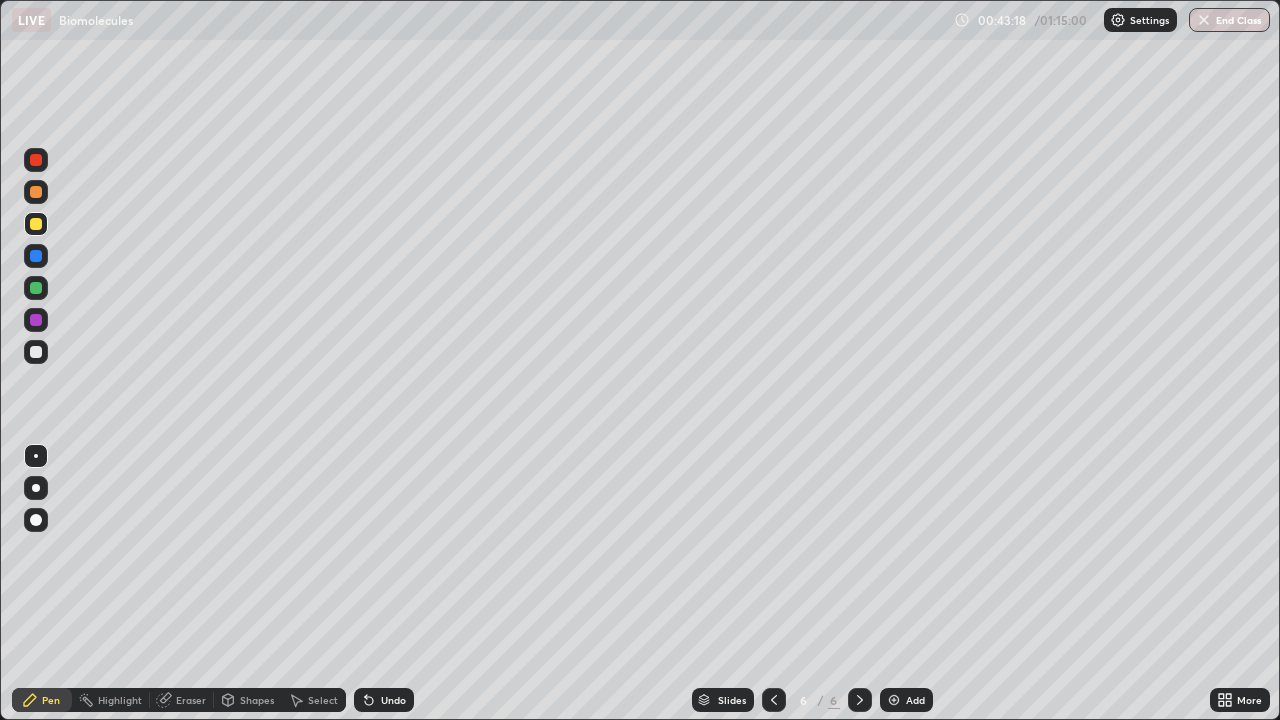 click at bounding box center (36, 288) 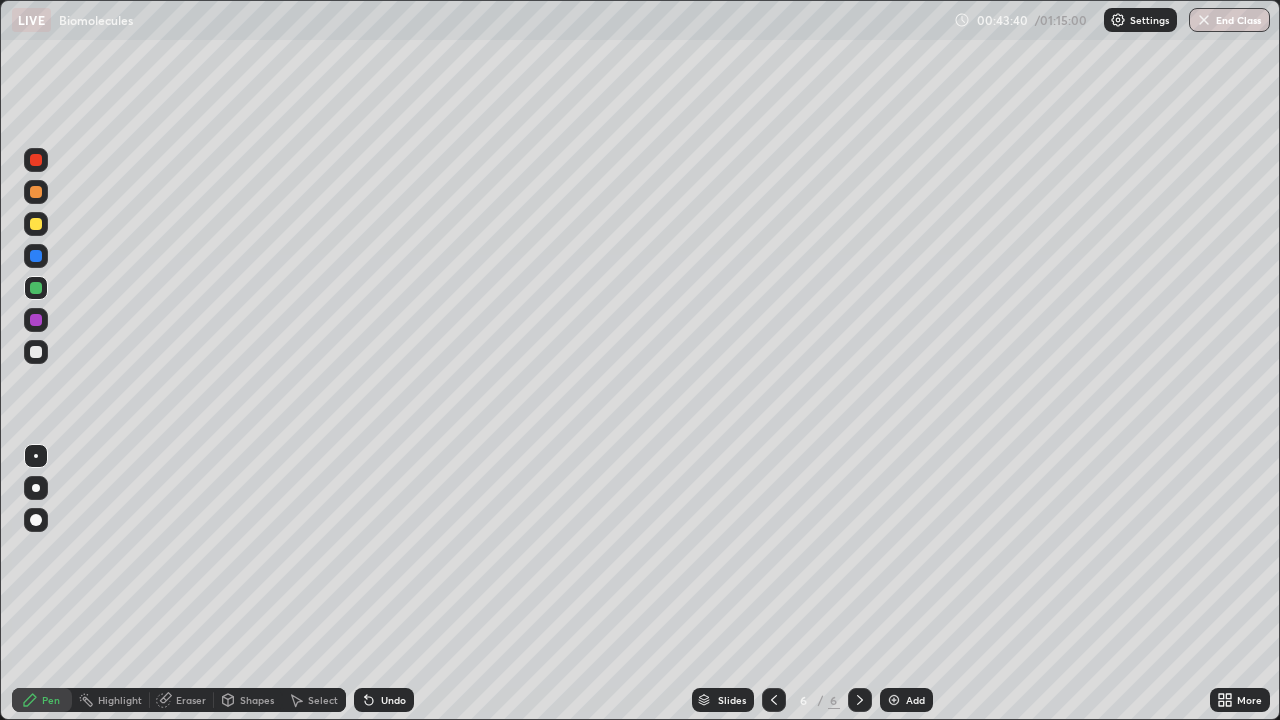 click at bounding box center [36, 256] 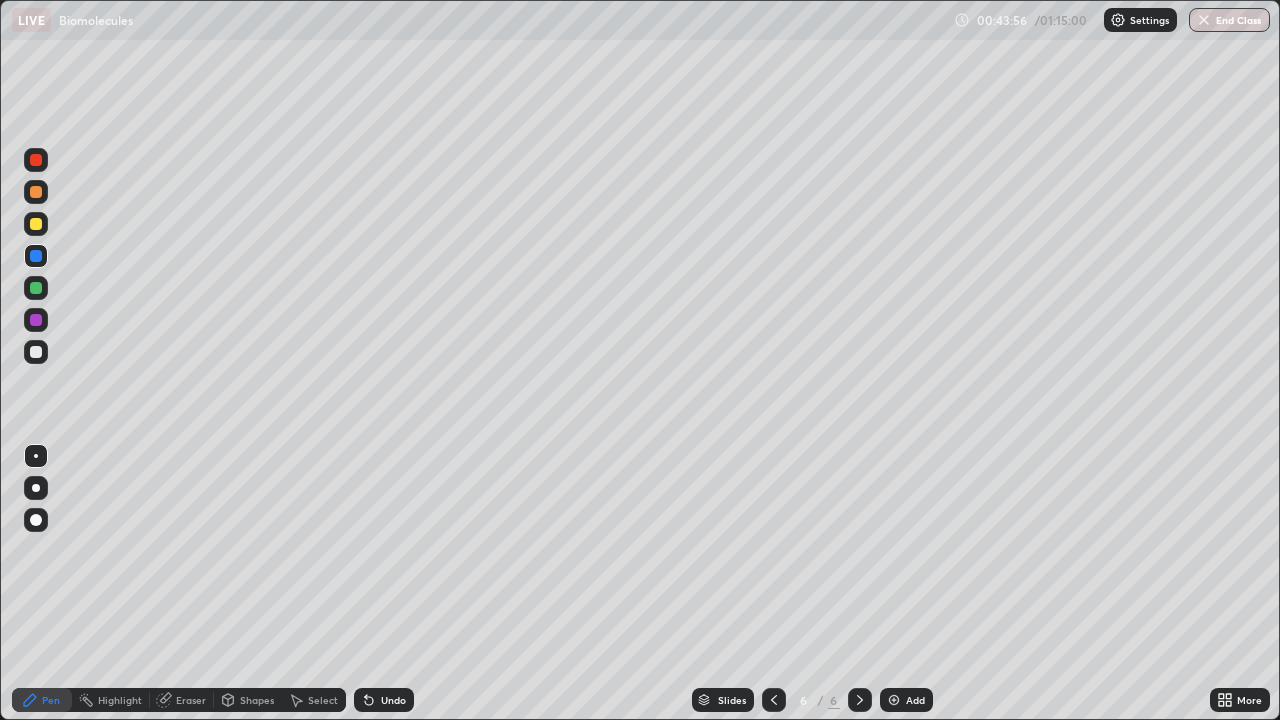 click at bounding box center [36, 288] 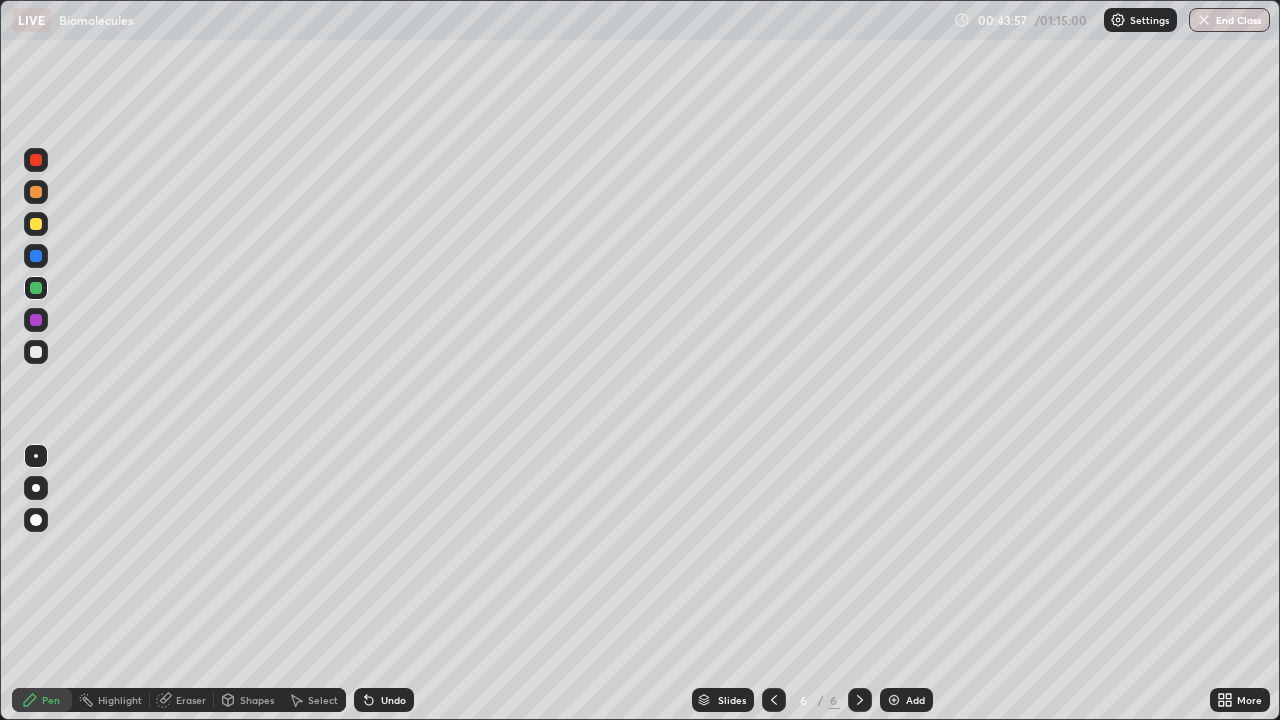 click at bounding box center (36, 224) 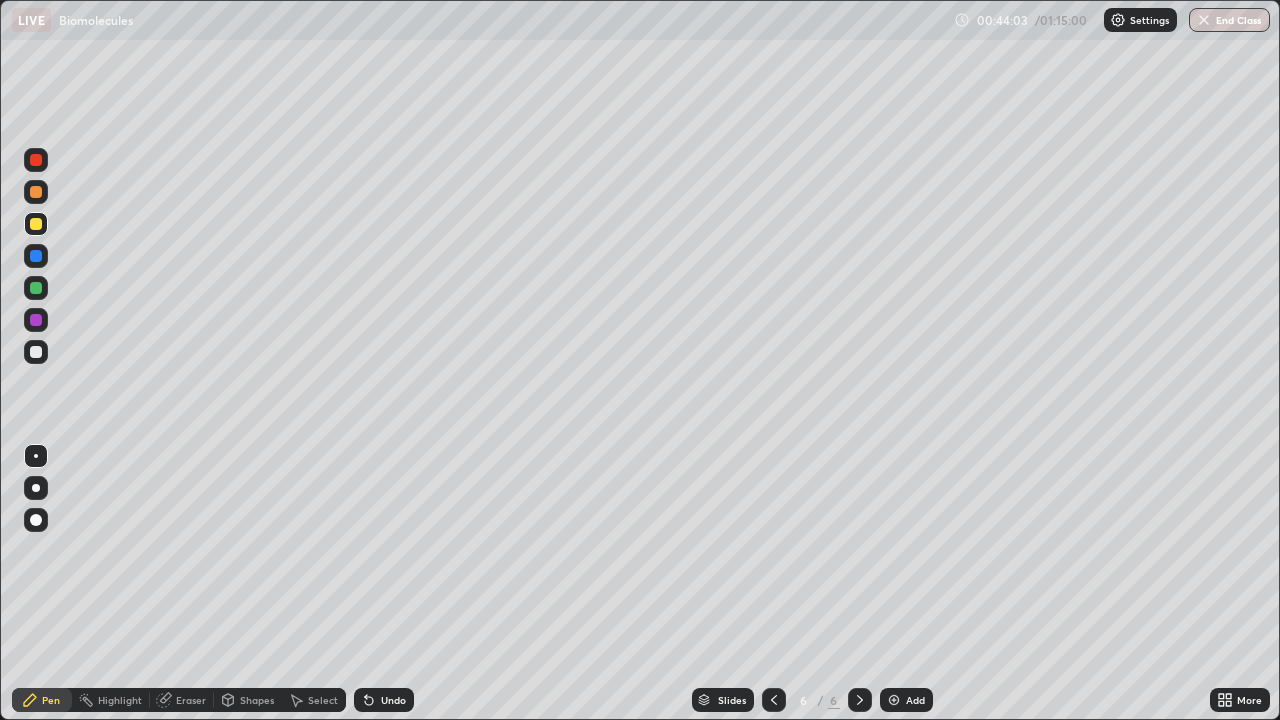 click at bounding box center (36, 288) 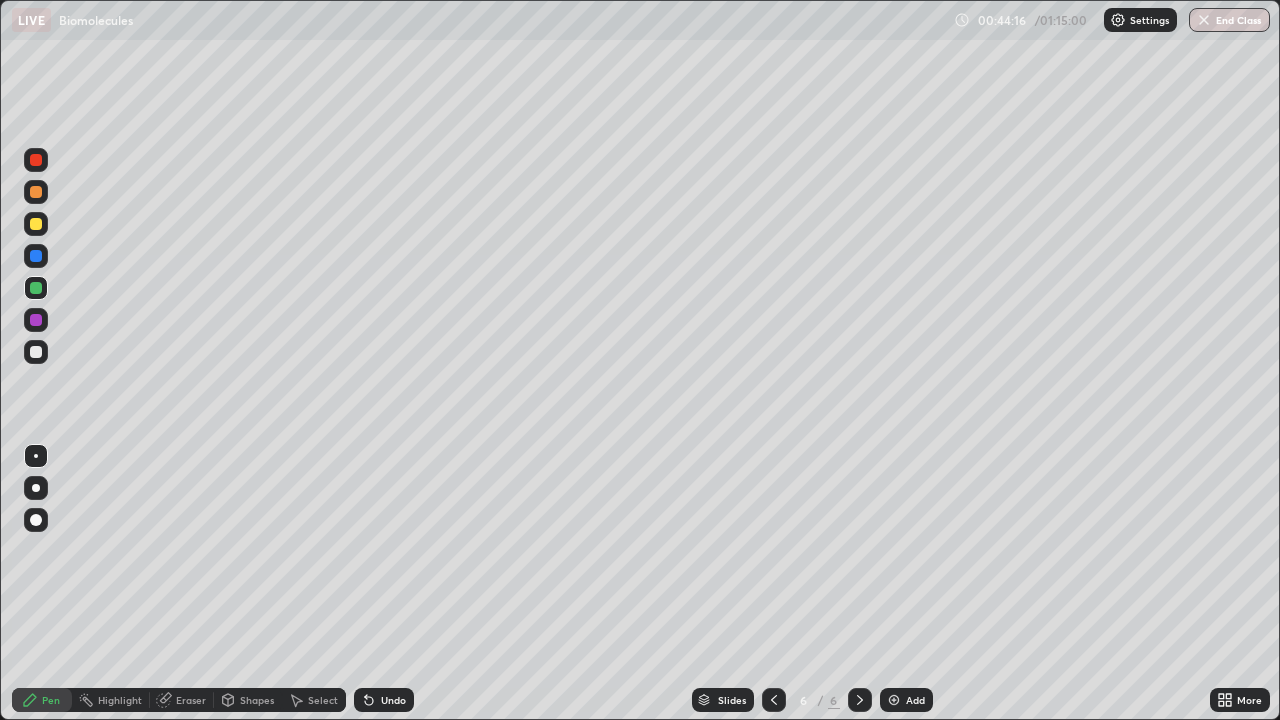 click at bounding box center (36, 256) 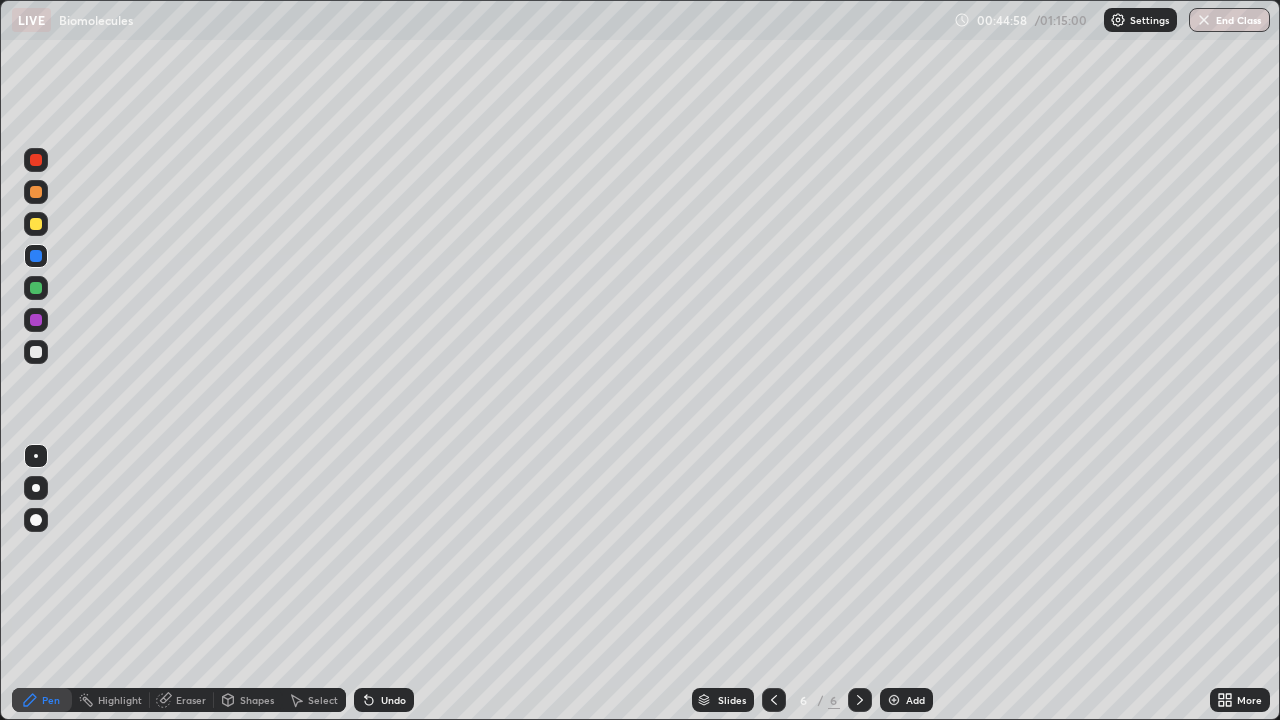click at bounding box center (36, 320) 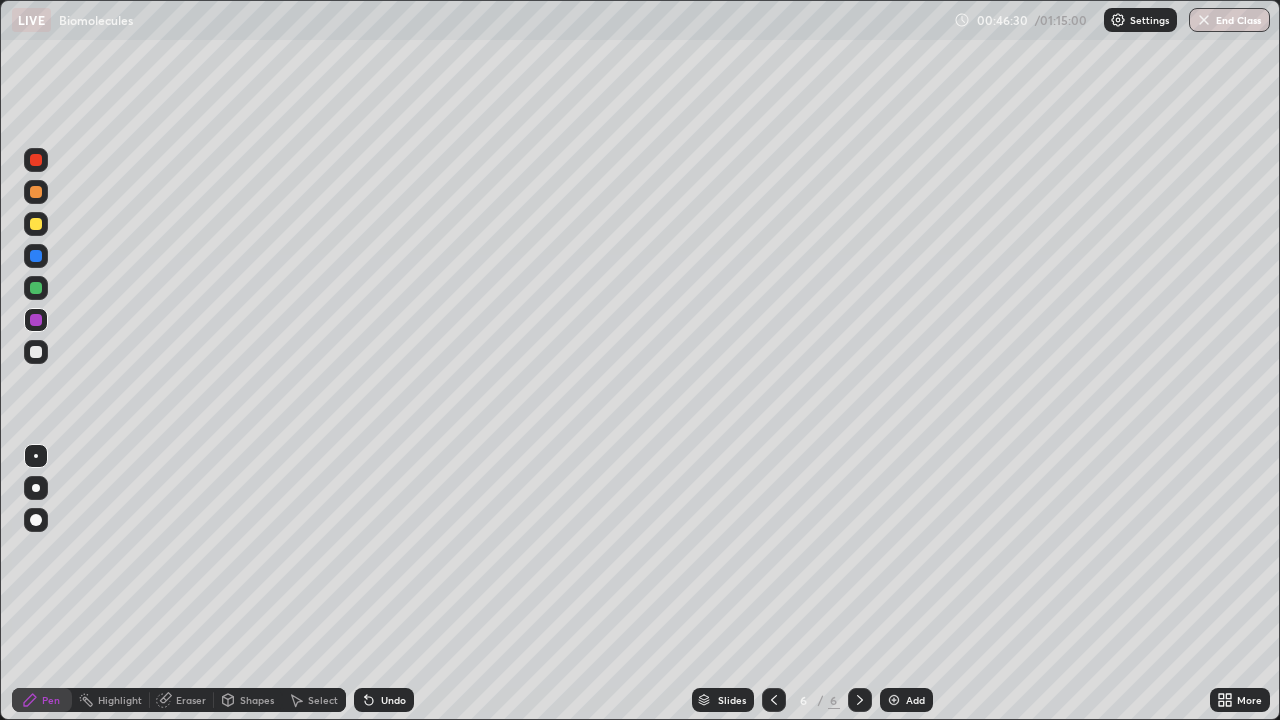 click on "Add" at bounding box center (915, 700) 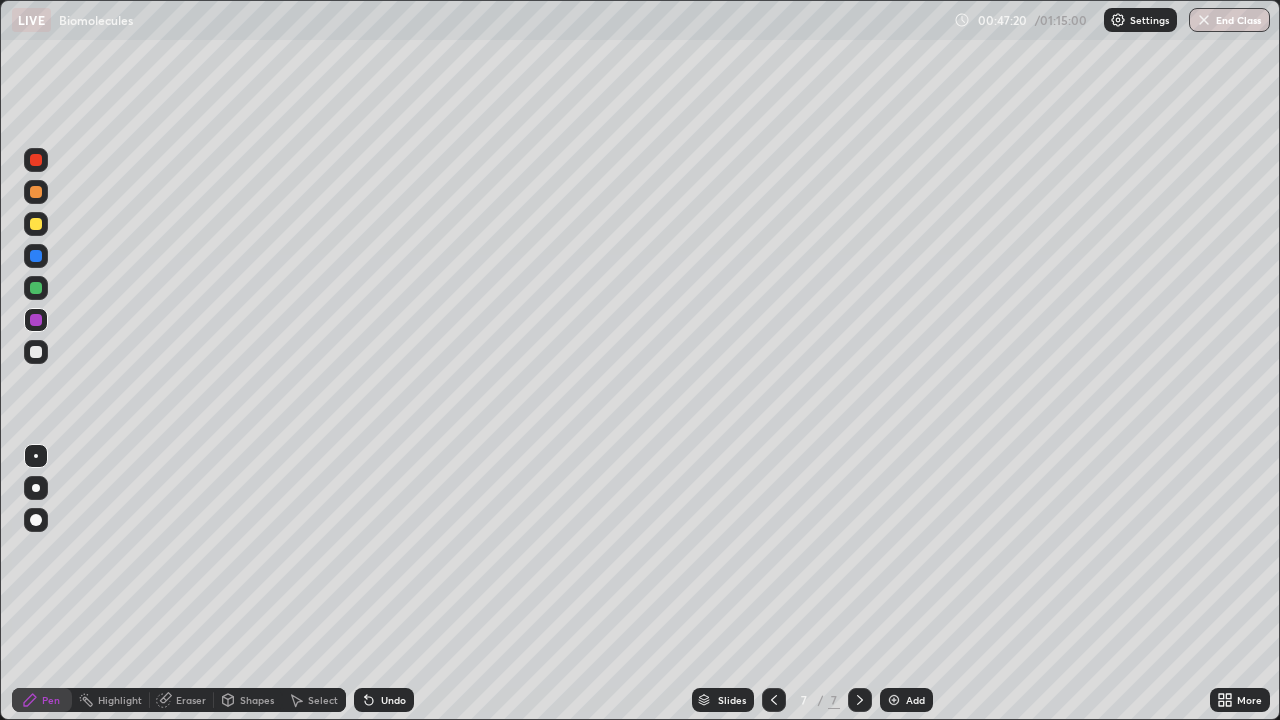 click 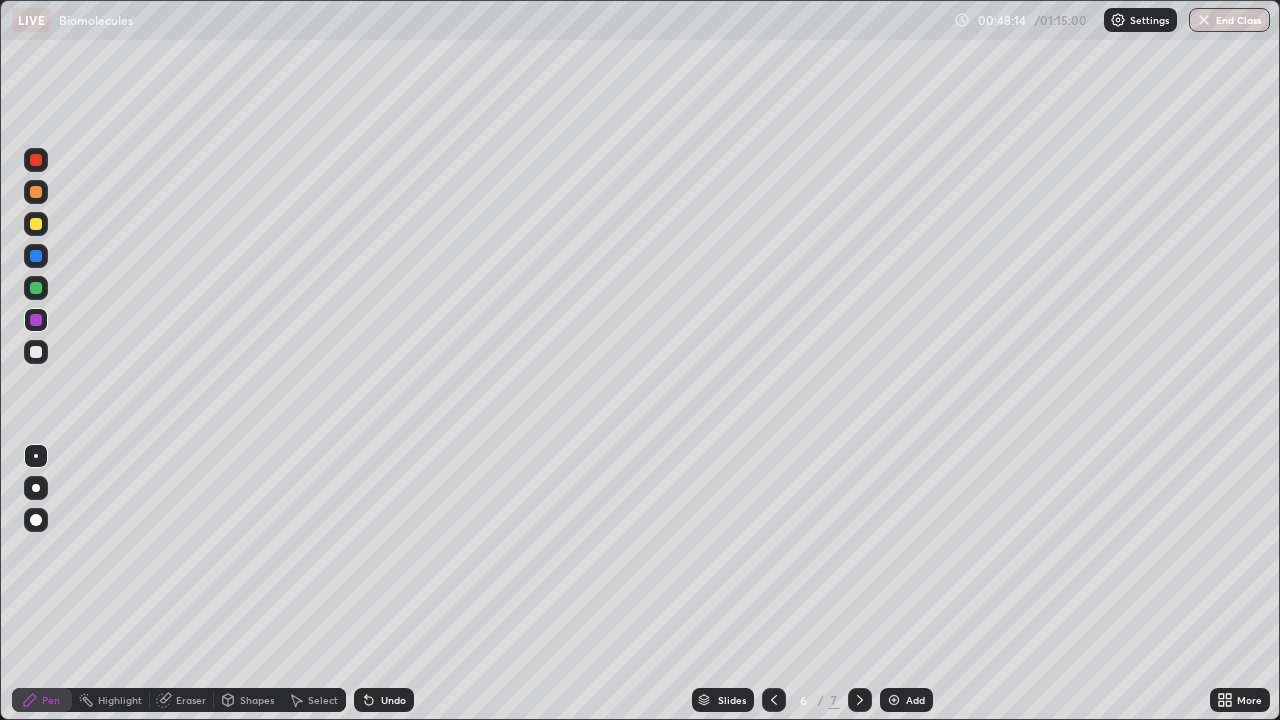 click at bounding box center (860, 700) 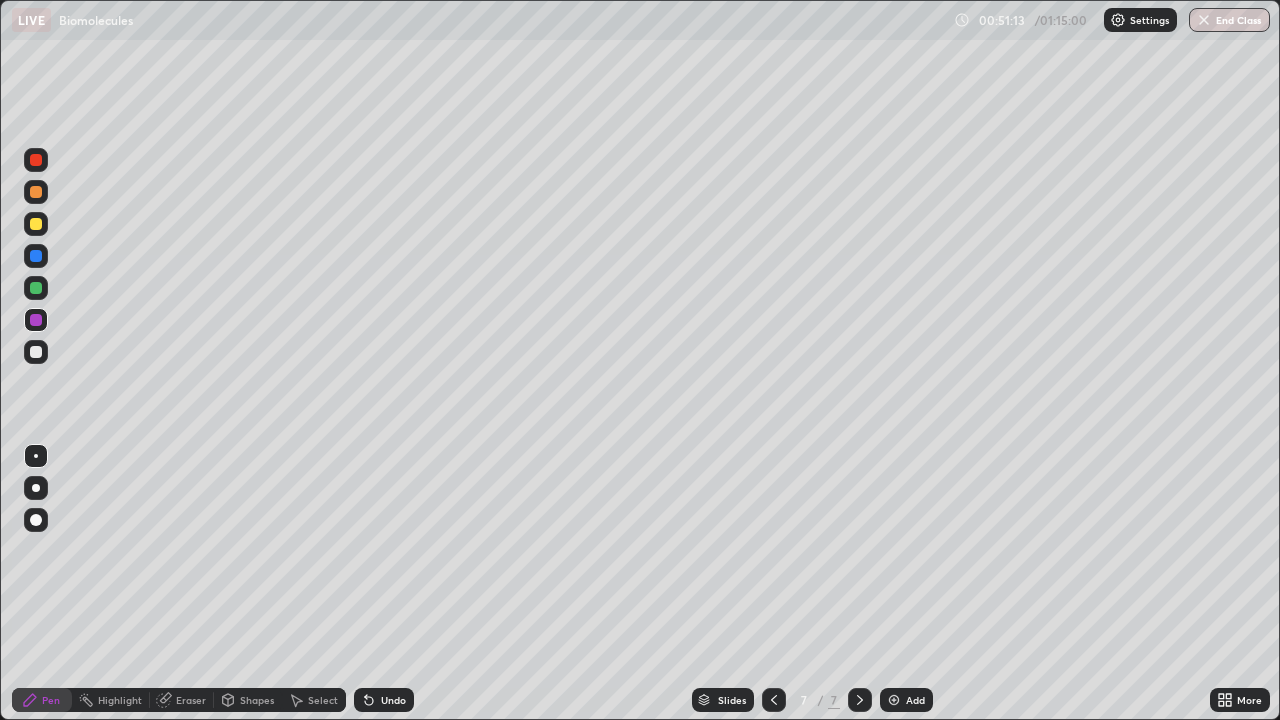 click at bounding box center (894, 700) 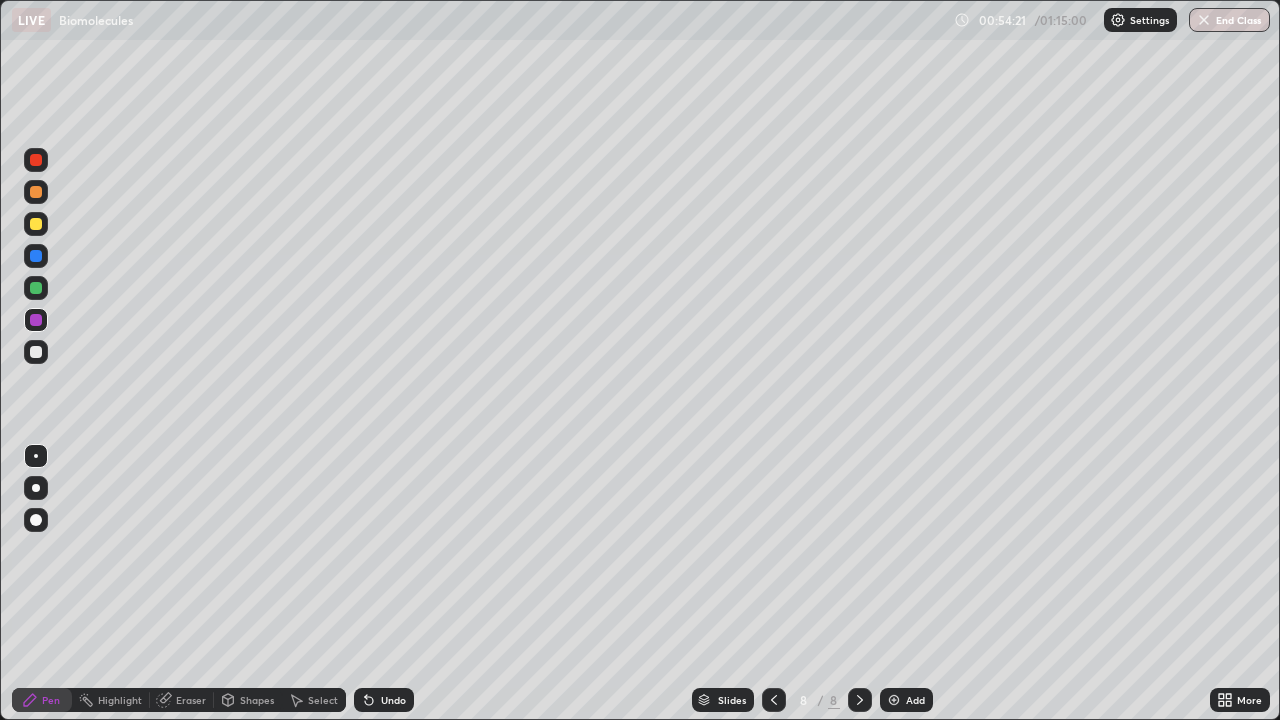 click 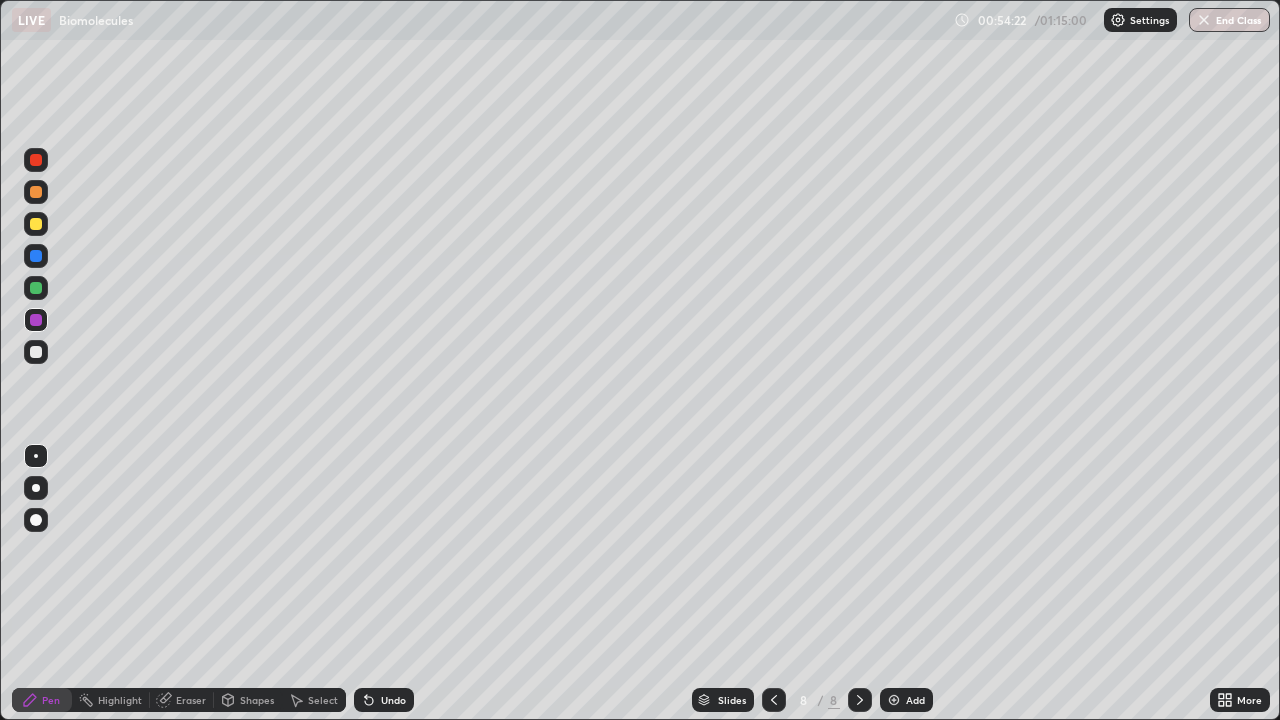 click on "Add" at bounding box center (915, 700) 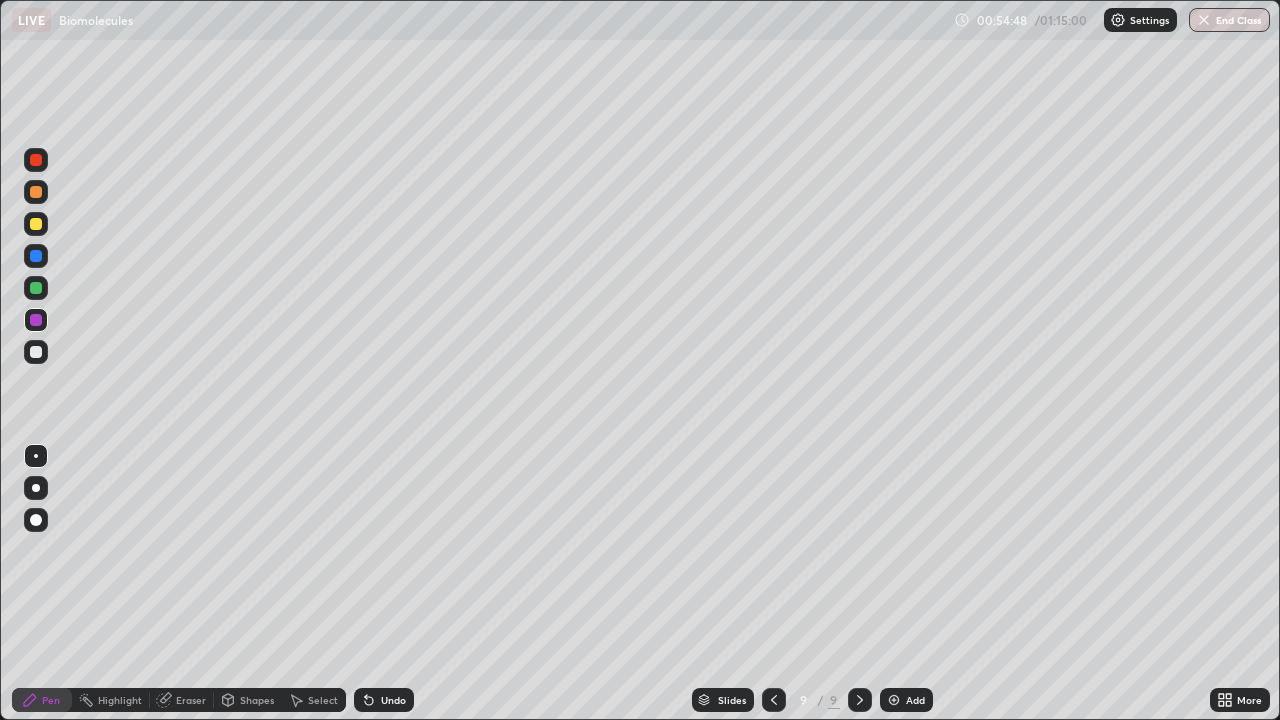 click at bounding box center (36, 352) 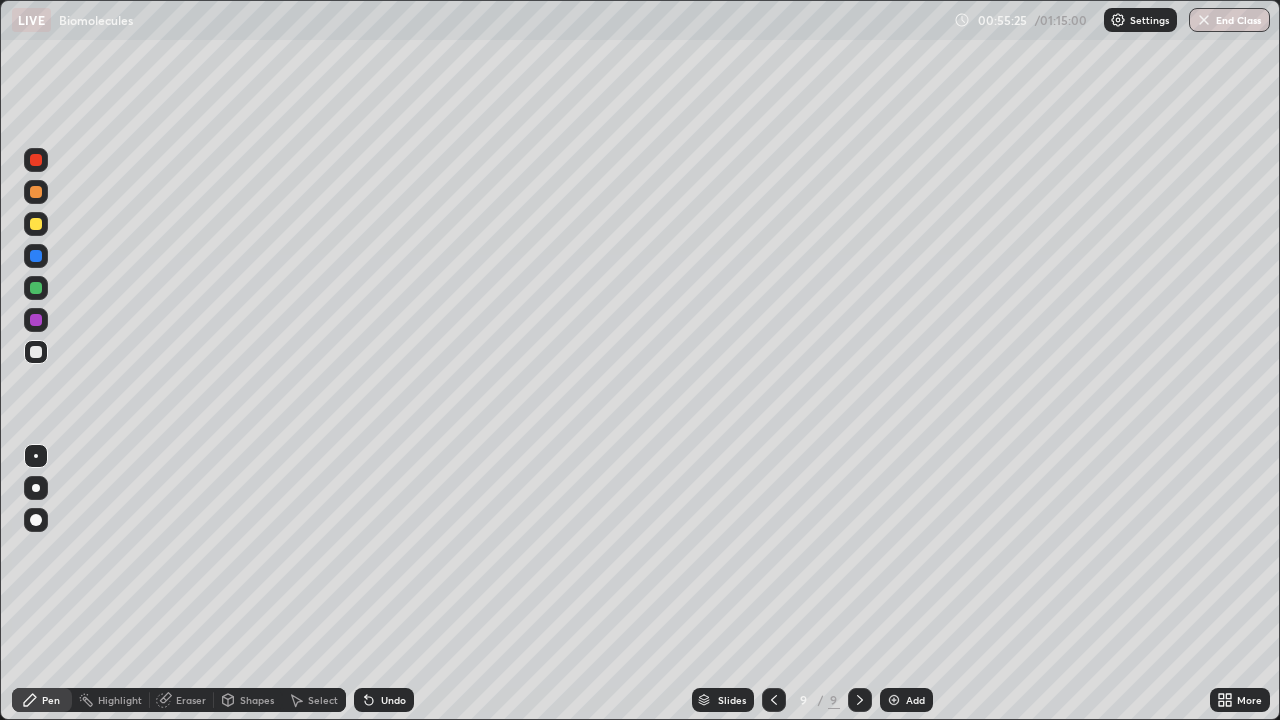click at bounding box center (36, 320) 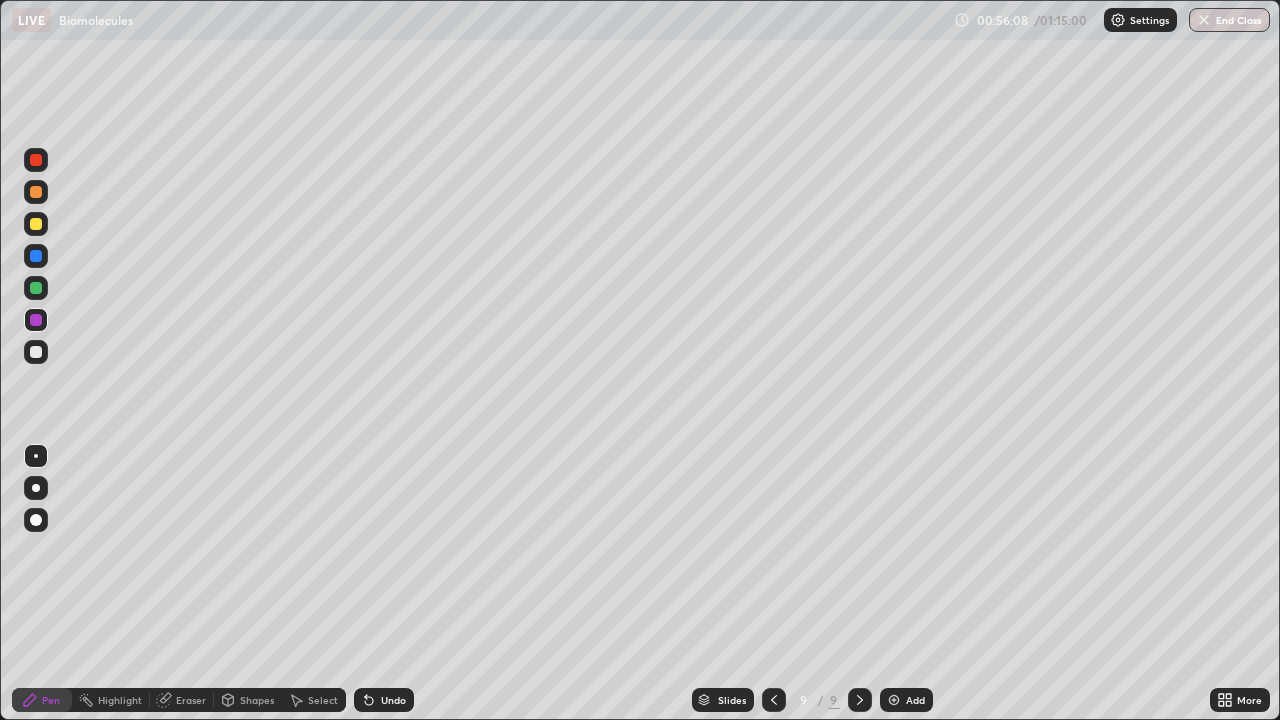 click at bounding box center [36, 352] 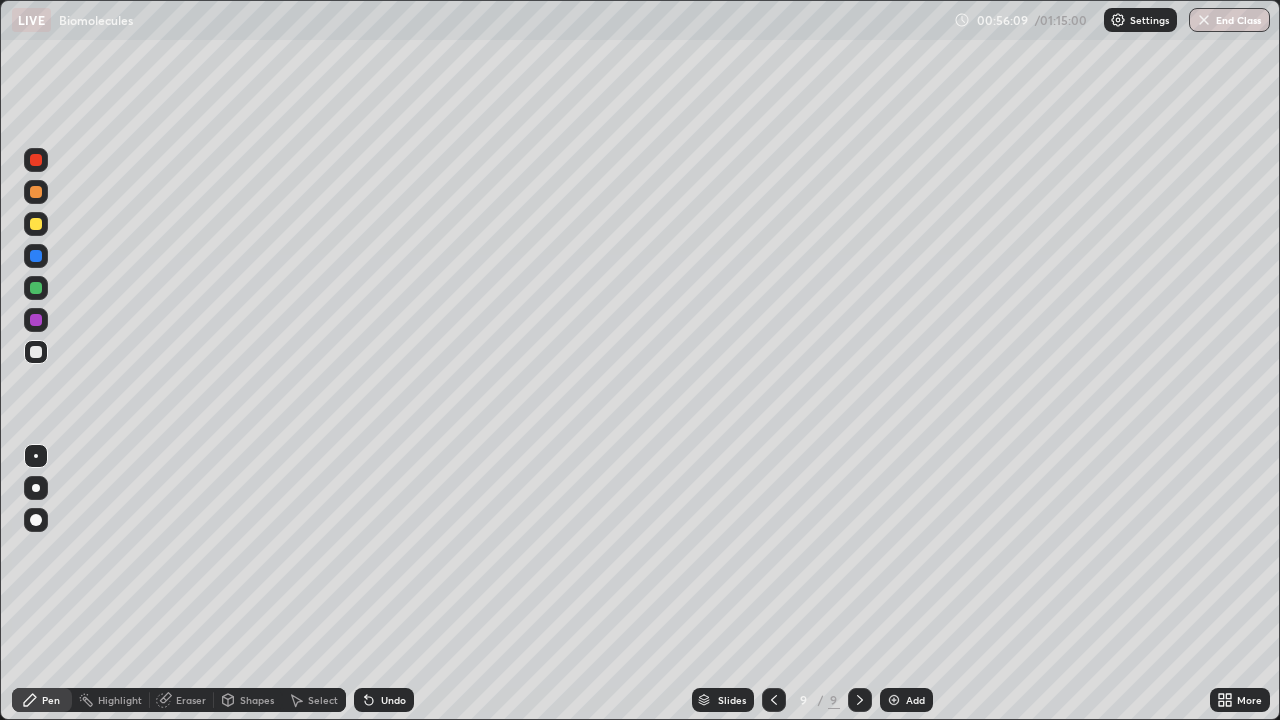 click at bounding box center (36, 288) 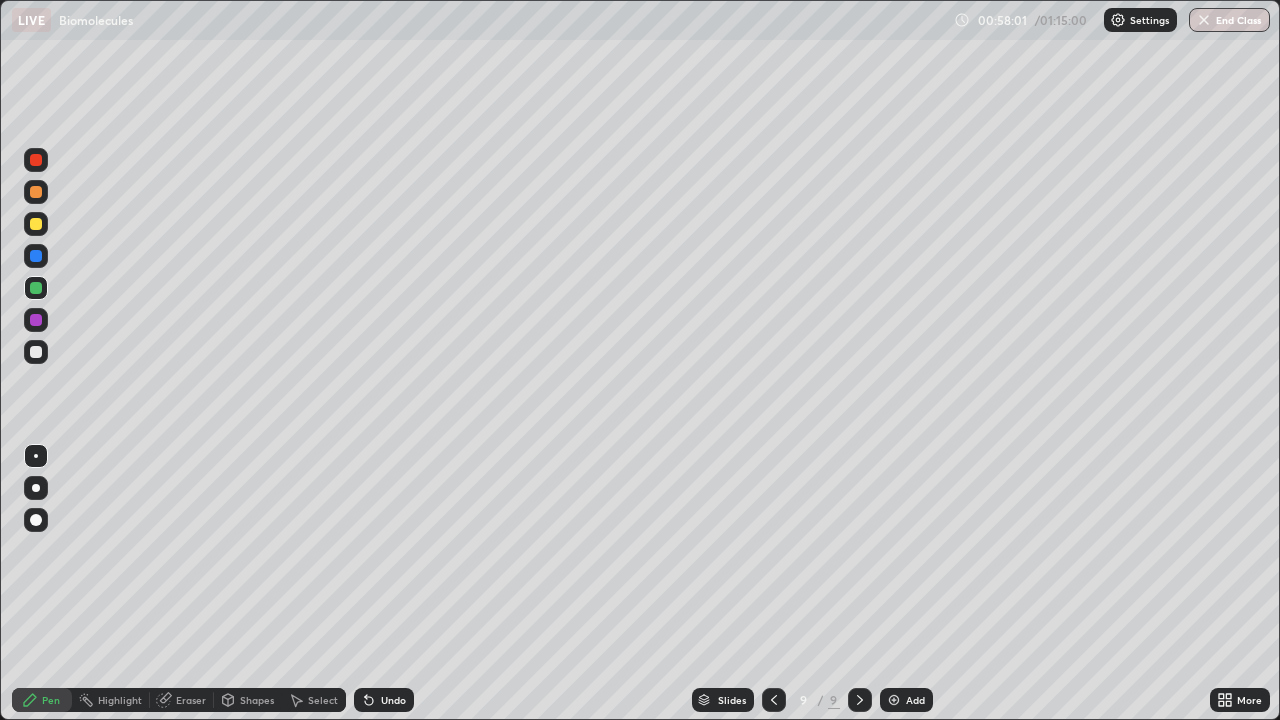 click at bounding box center (36, 192) 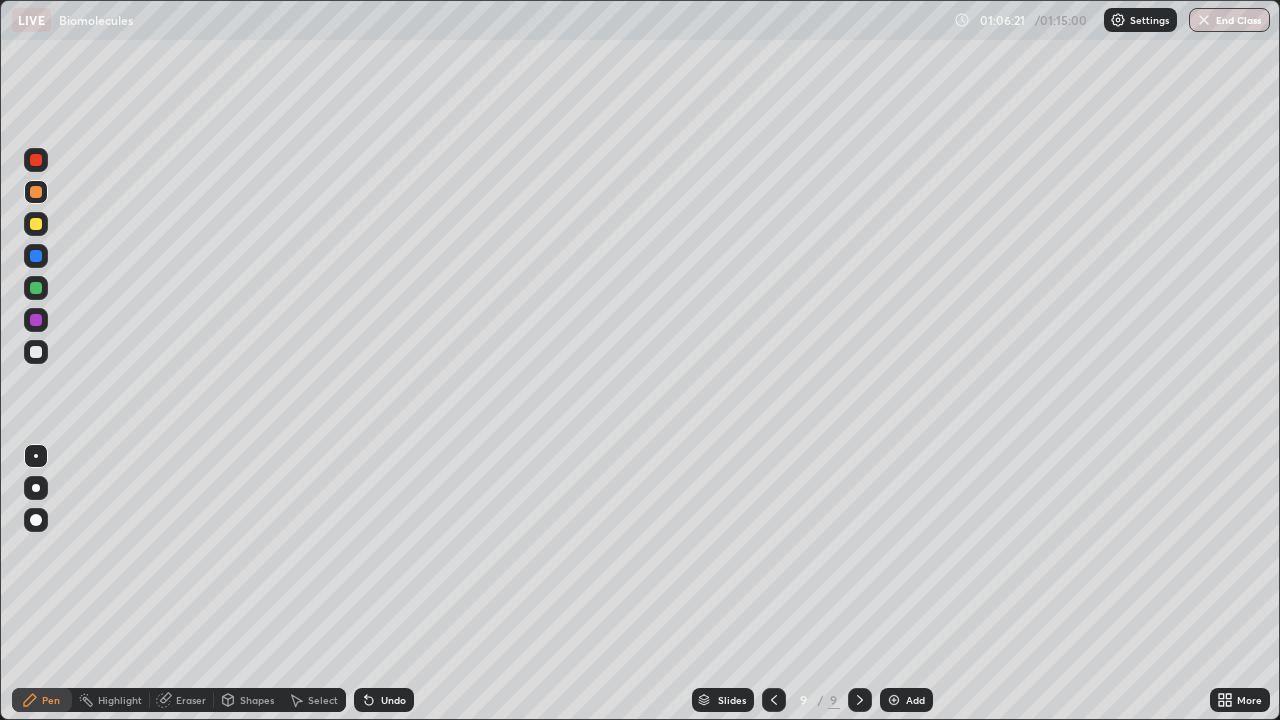 click on "Add" at bounding box center (906, 700) 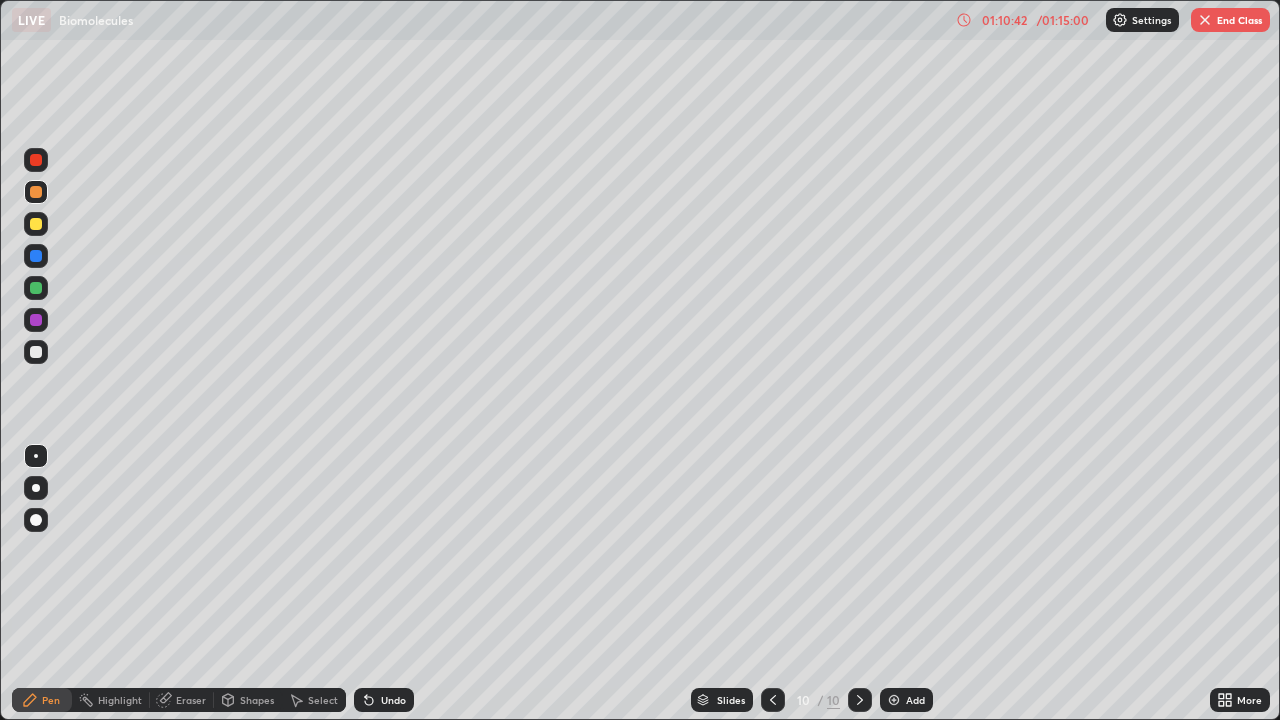 click on "End Class" at bounding box center [1230, 20] 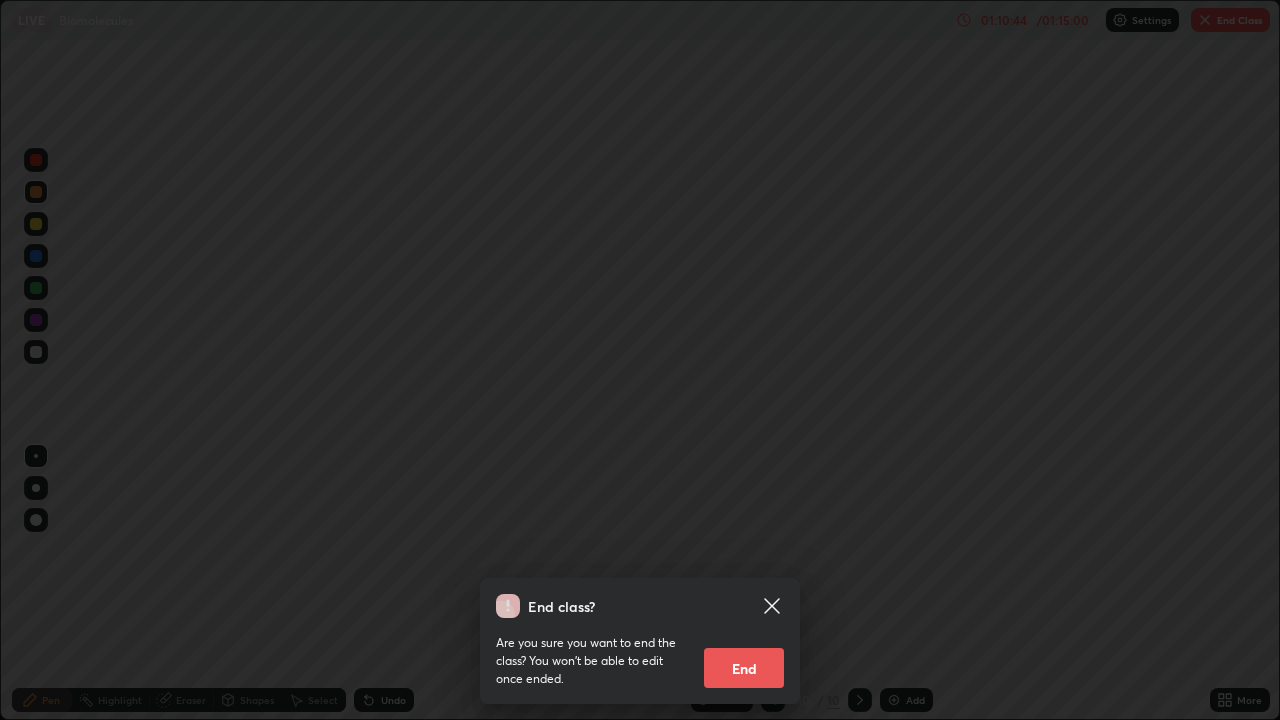 click 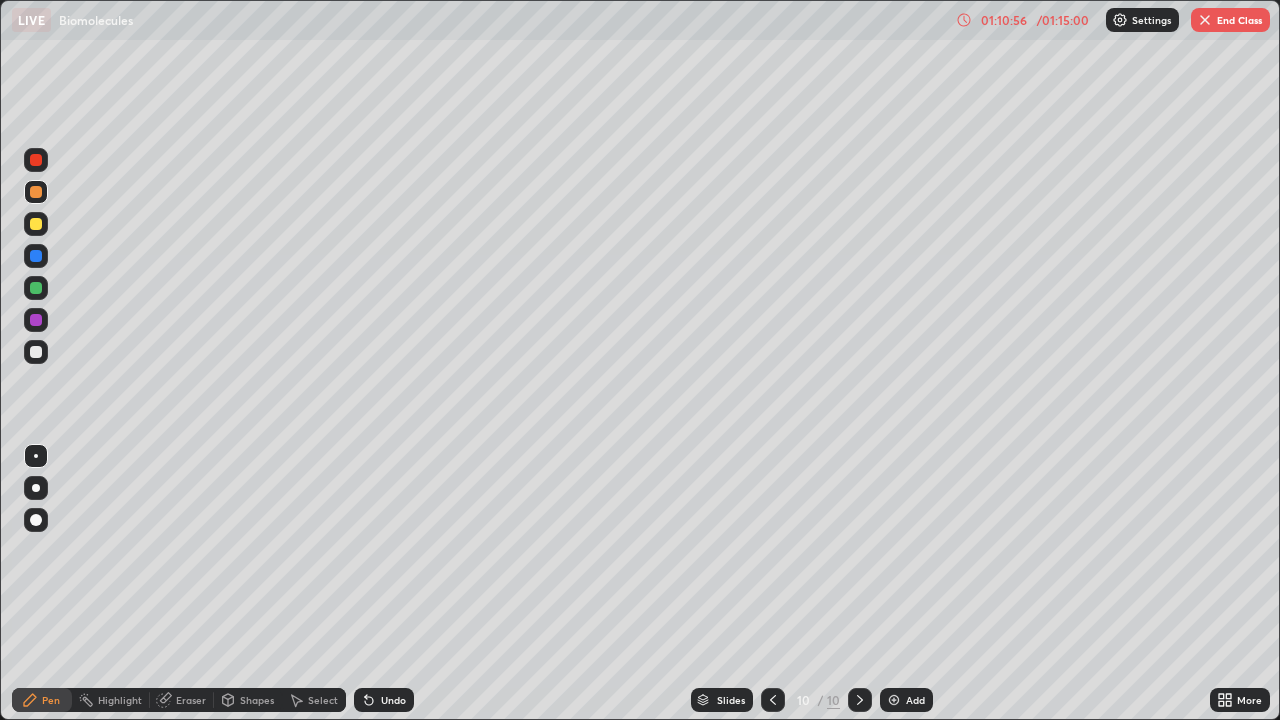 click on "End Class" at bounding box center [1230, 20] 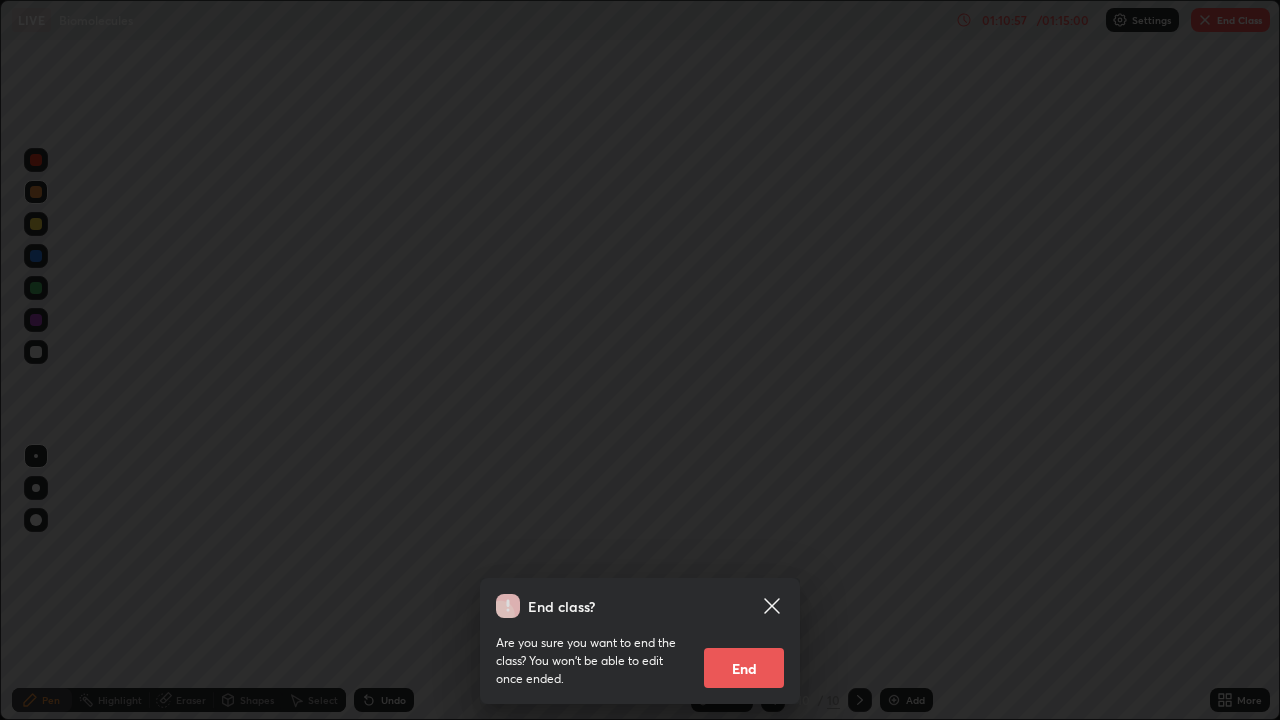 click on "End" at bounding box center [744, 668] 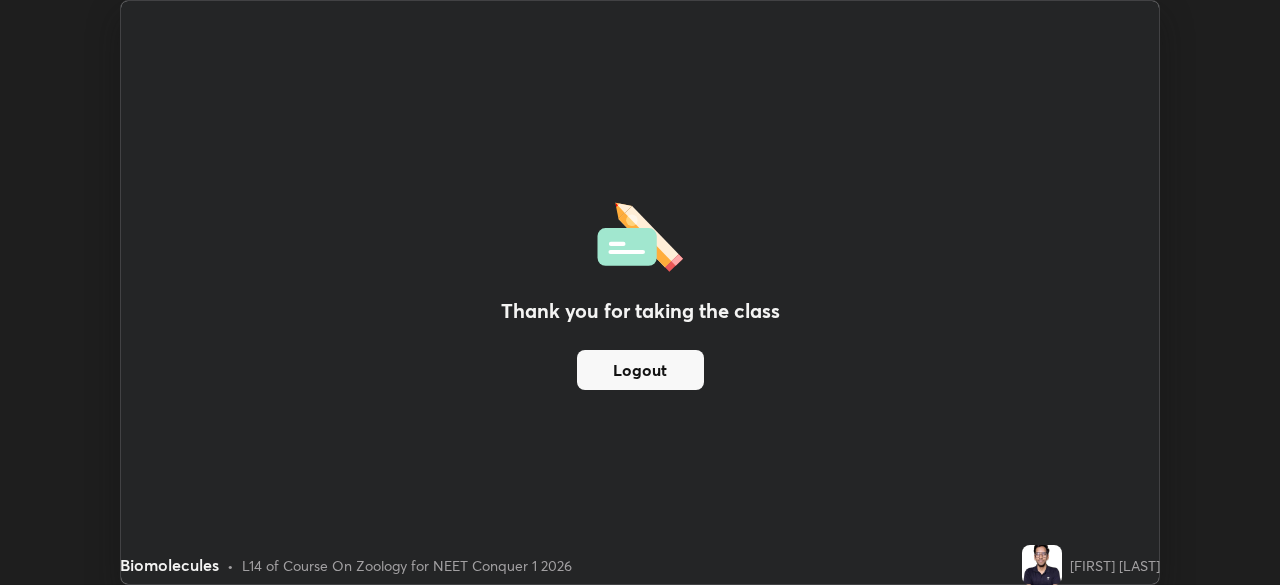 scroll, scrollTop: 585, scrollLeft: 1280, axis: both 